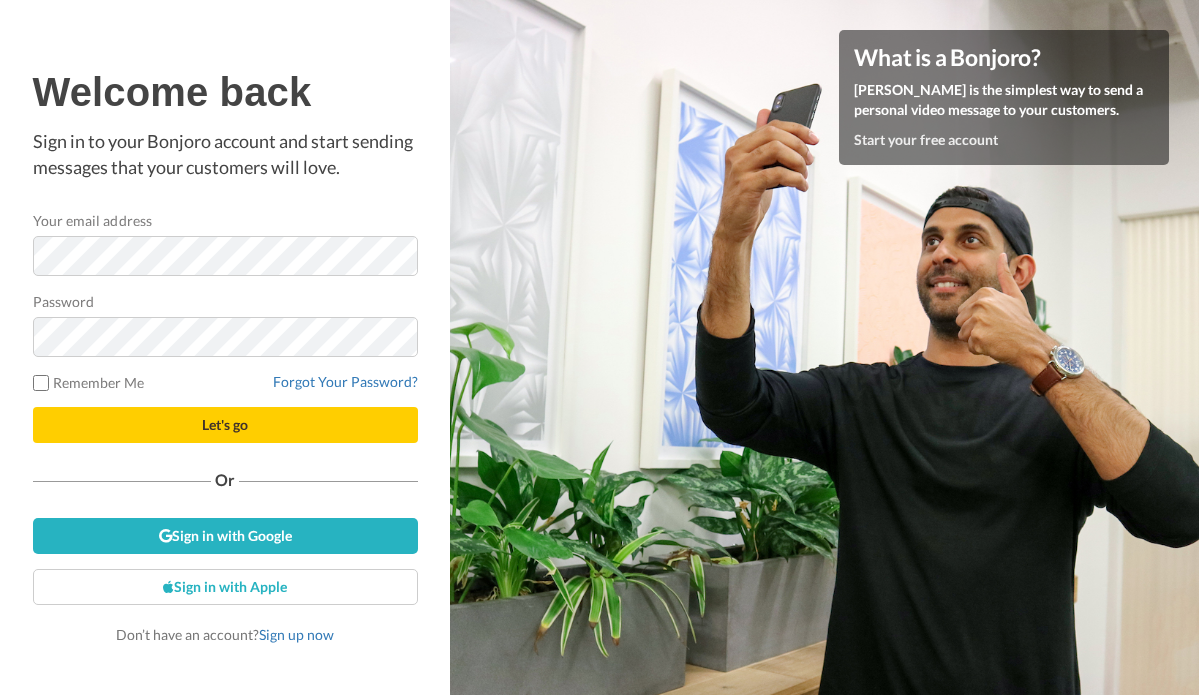scroll, scrollTop: 0, scrollLeft: 0, axis: both 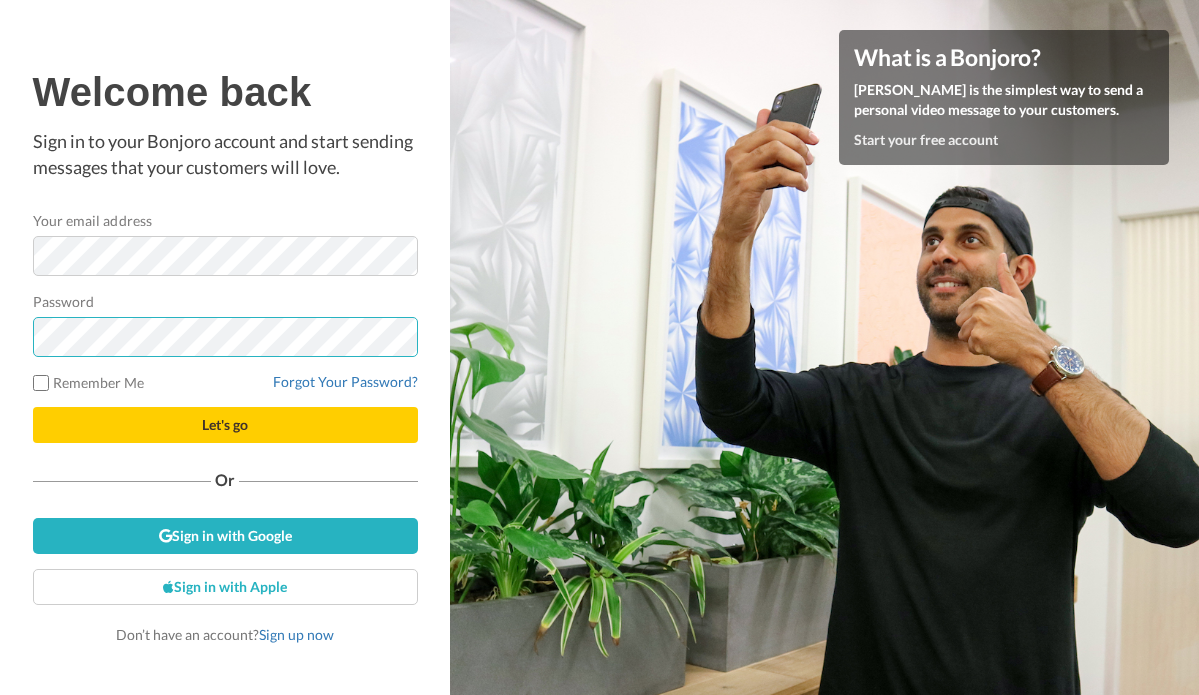 click on "Let's go" at bounding box center (225, 425) 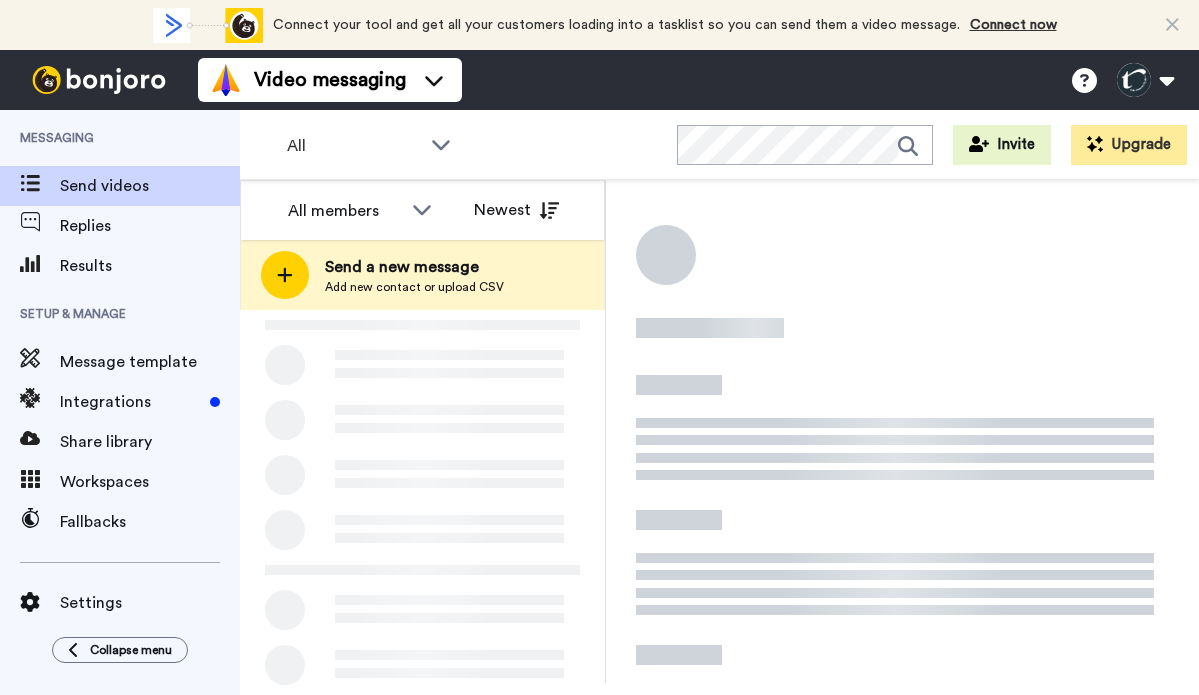 scroll, scrollTop: 0, scrollLeft: 0, axis: both 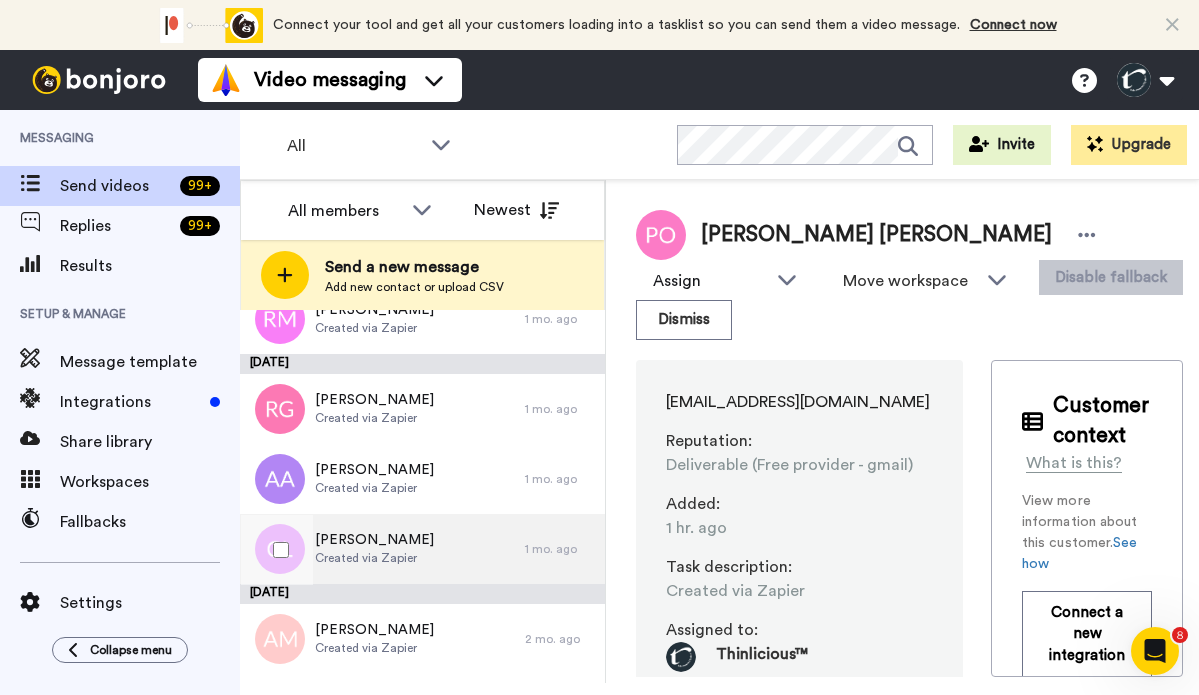 click on "Cyndie Lake" at bounding box center [374, 540] 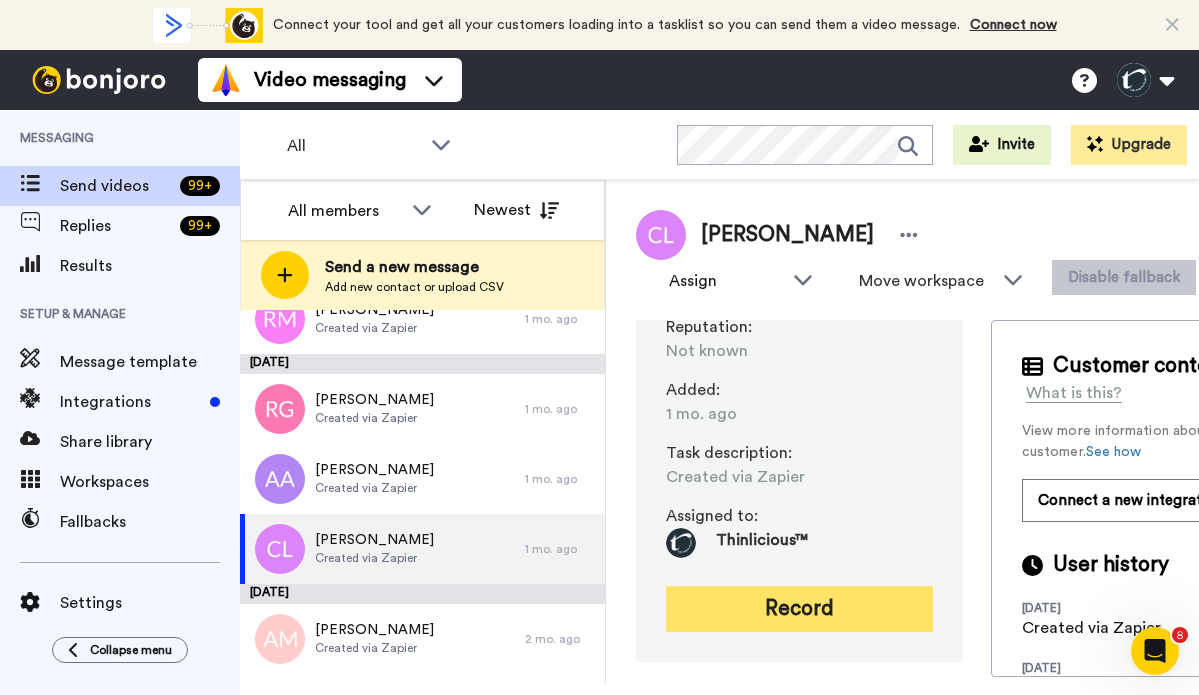 scroll, scrollTop: 73, scrollLeft: 0, axis: vertical 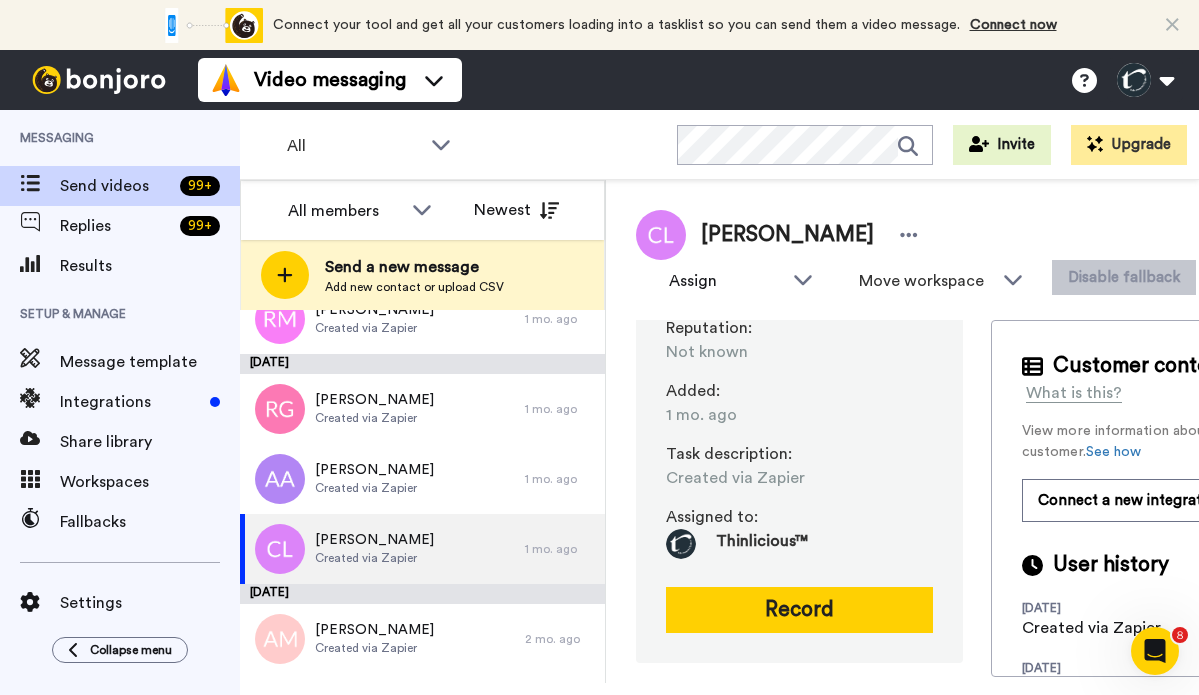 click on "quiltfarmer@gmail.com Reputation : Not known Added : 1 mo. ago Task description : Created via Zapier Assigned to: Thinlicious™ Record" at bounding box center [799, 455] 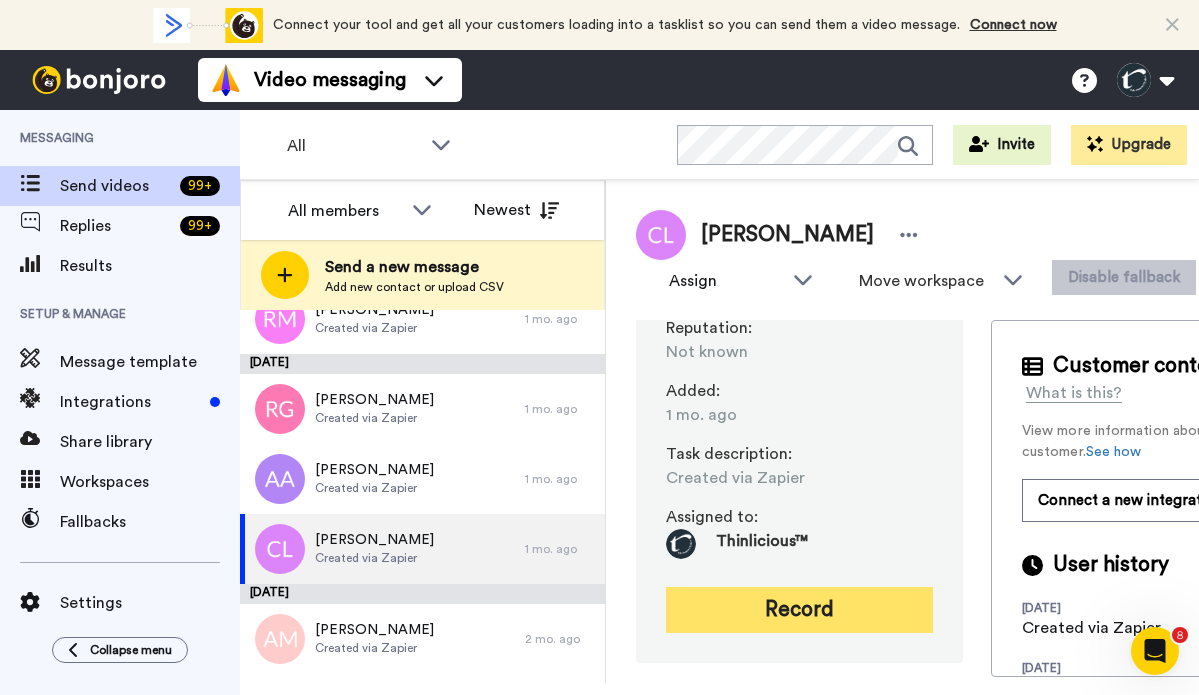 click on "Record" at bounding box center [799, 610] 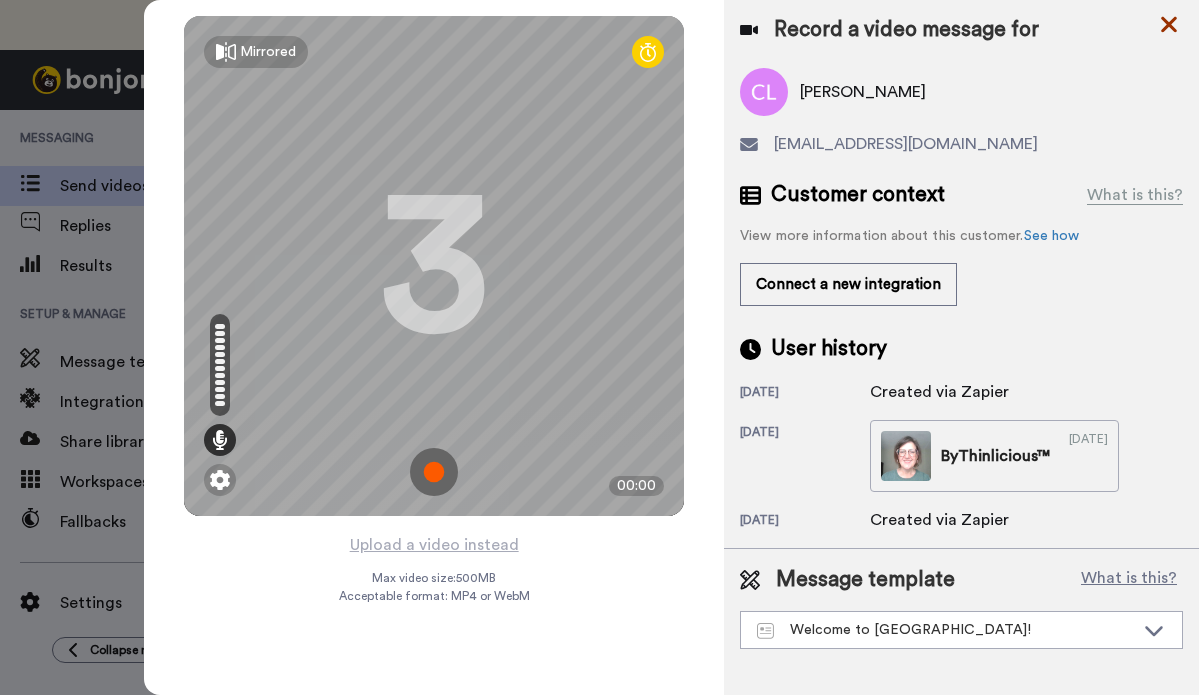 click 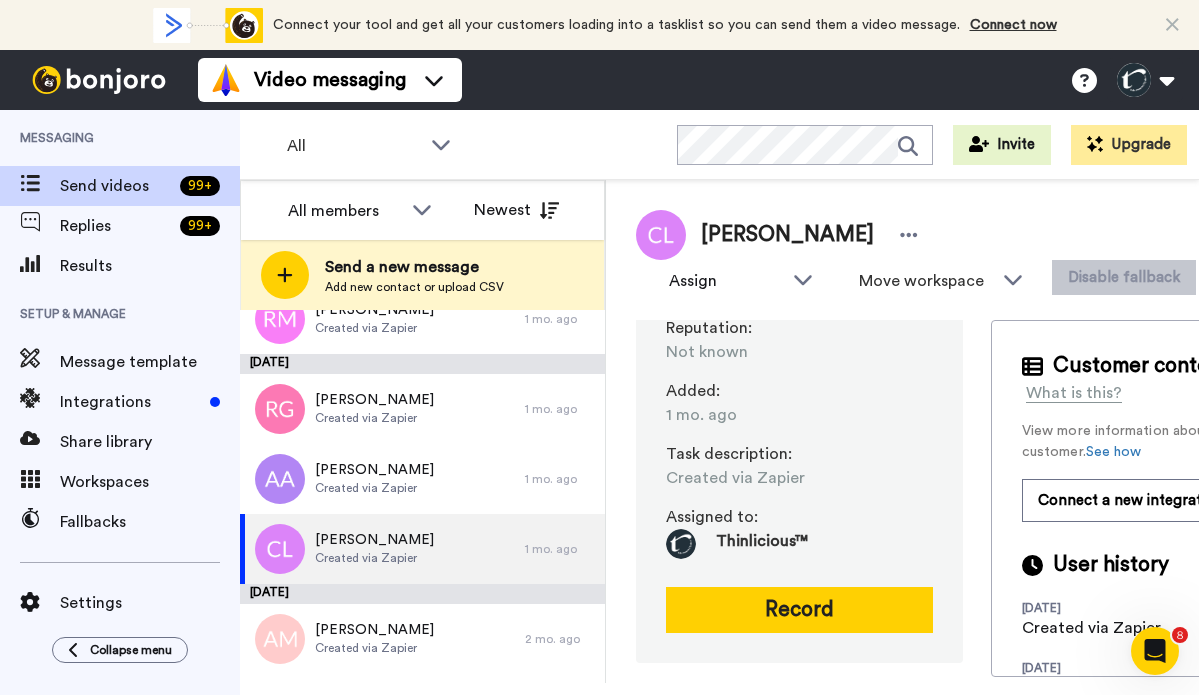 scroll, scrollTop: 0, scrollLeft: 0, axis: both 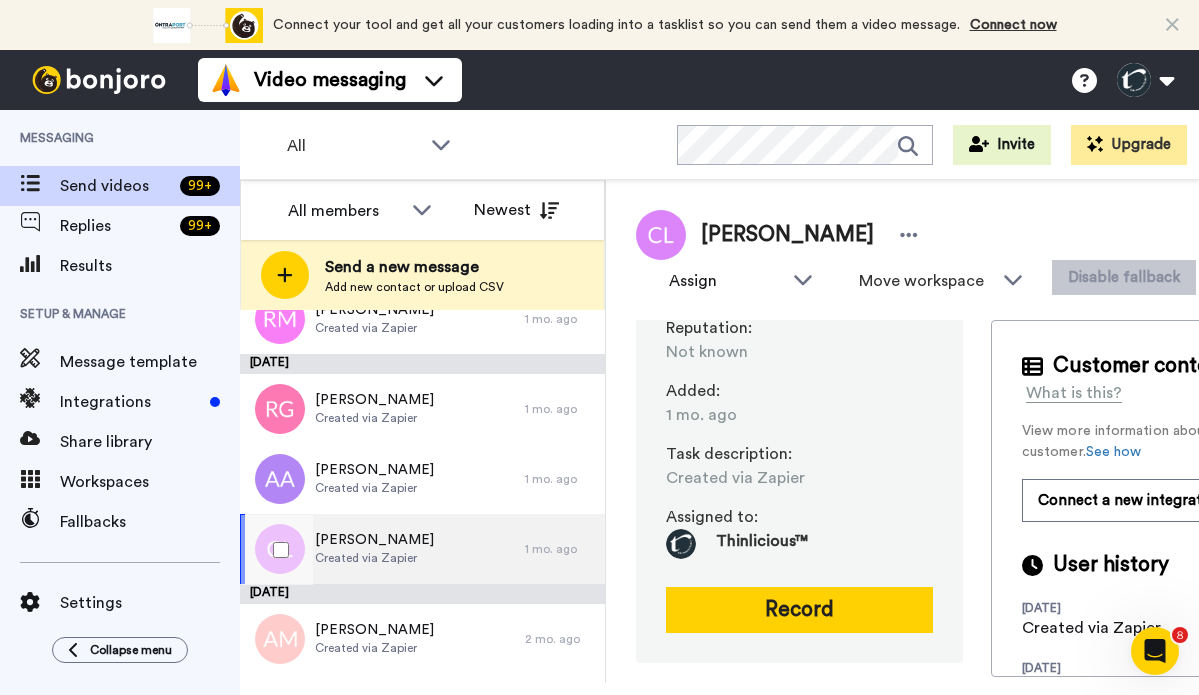 click on "Cyndie Lake Created via Zapier" at bounding box center (382, 549) 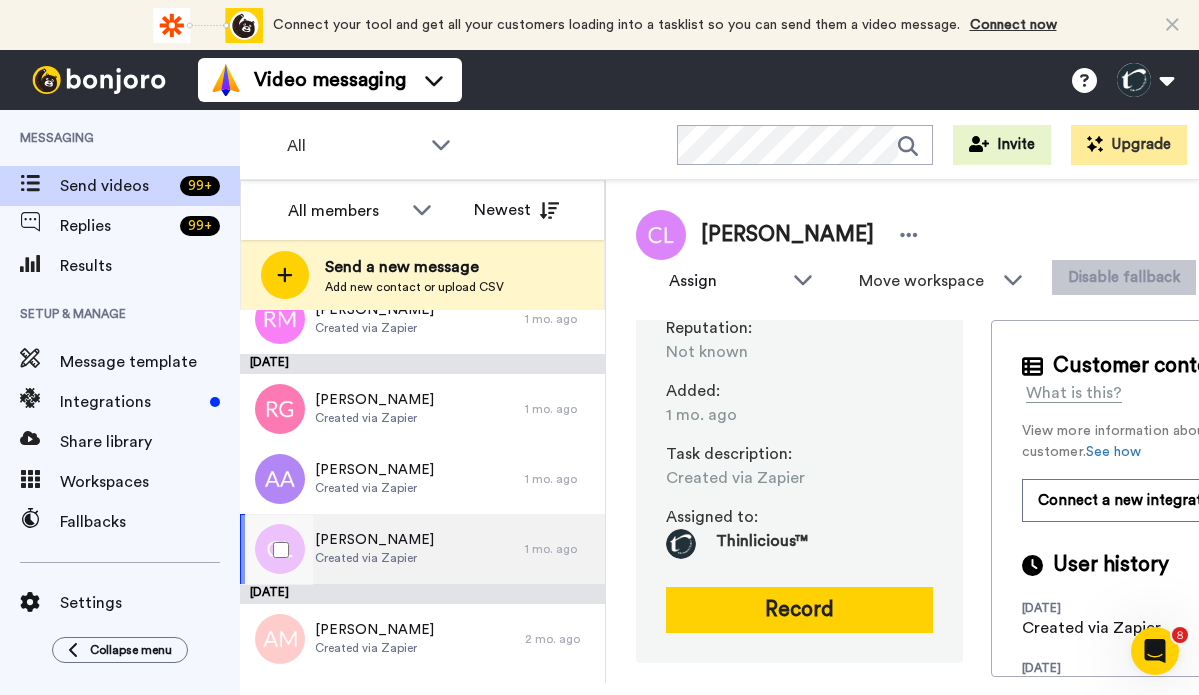 click on "Cyndie Lake" at bounding box center (374, 540) 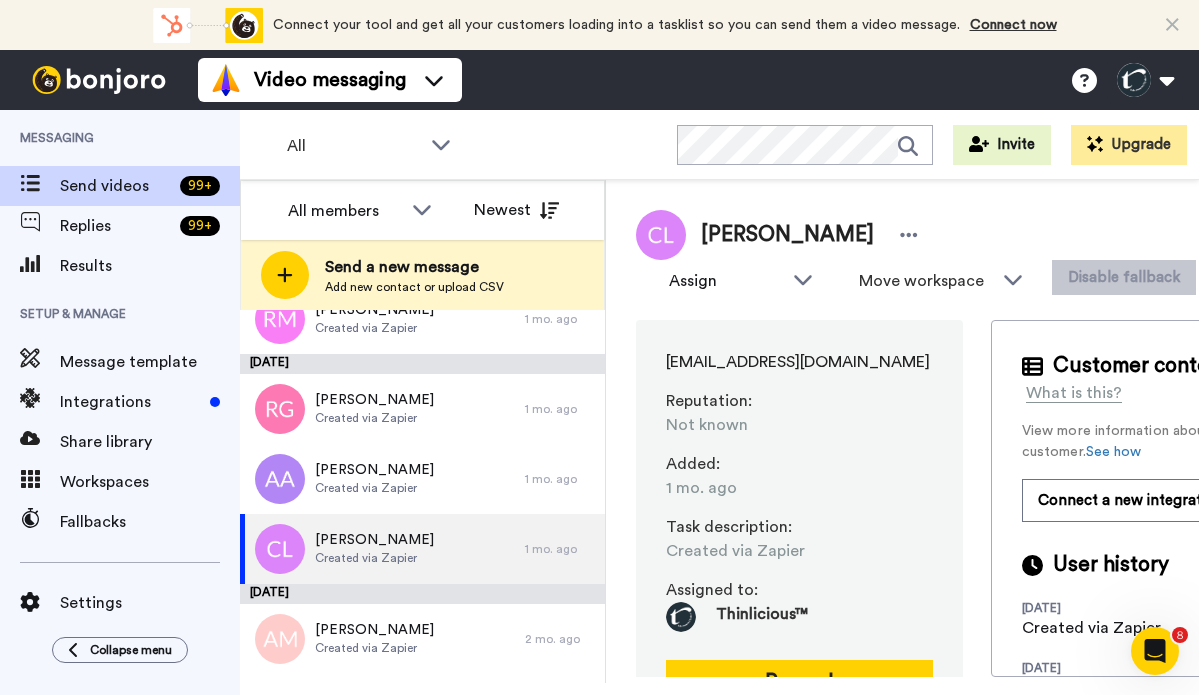 scroll, scrollTop: 0, scrollLeft: 0, axis: both 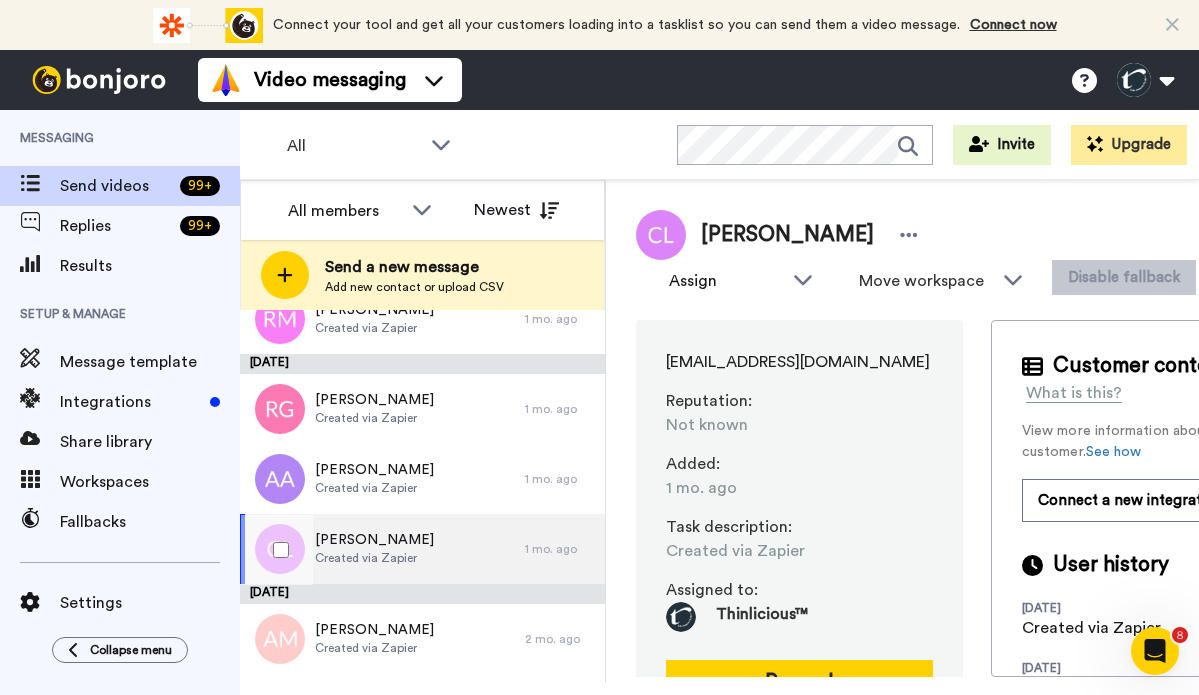 click on "Created via Zapier" at bounding box center (374, 558) 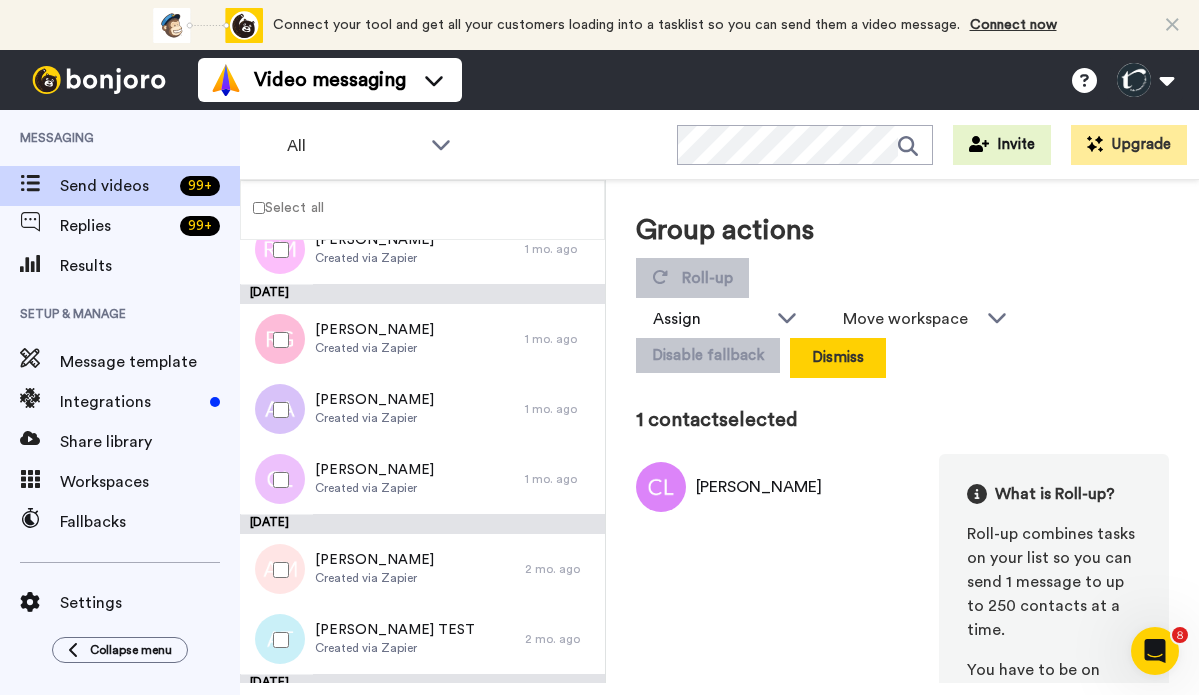 click on "Dismiss" at bounding box center [838, 358] 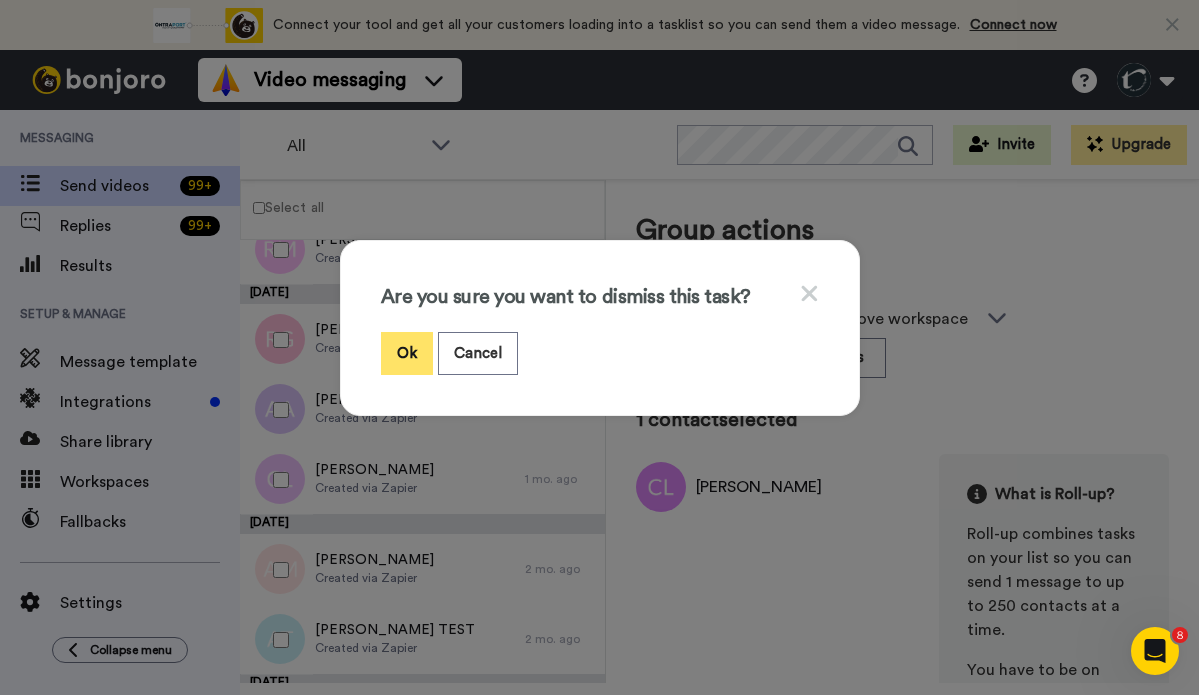 click on "Ok" at bounding box center (407, 353) 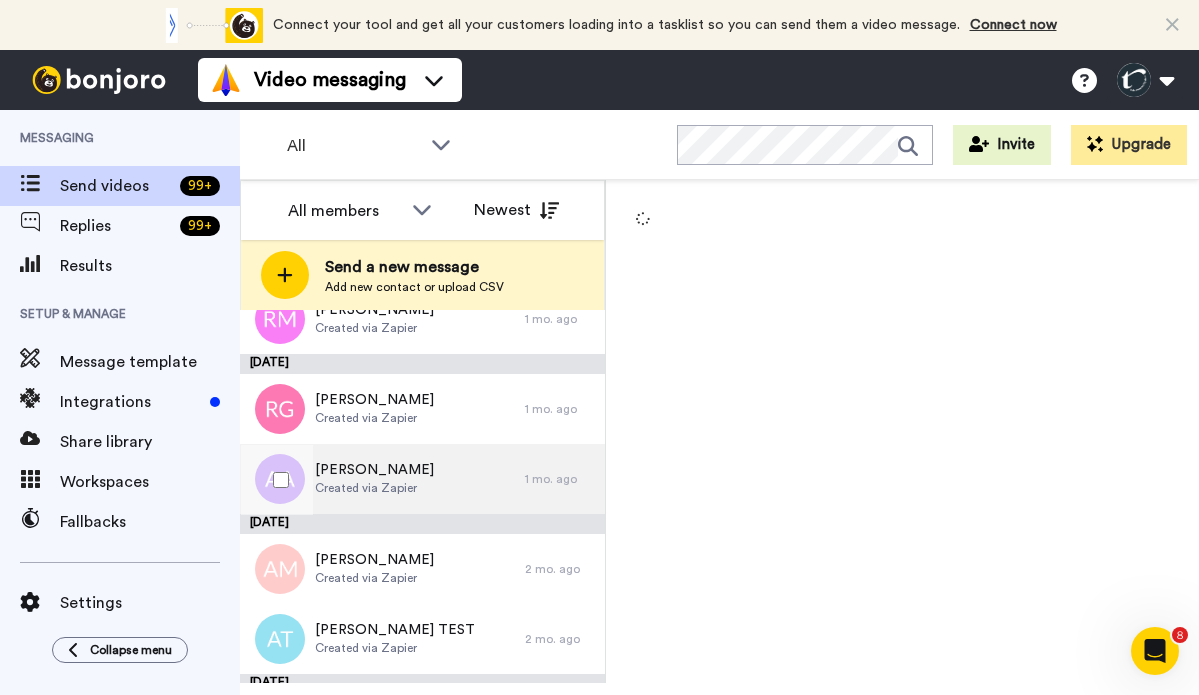 click on "Rosa Garver Created via Zapier" at bounding box center (382, 409) 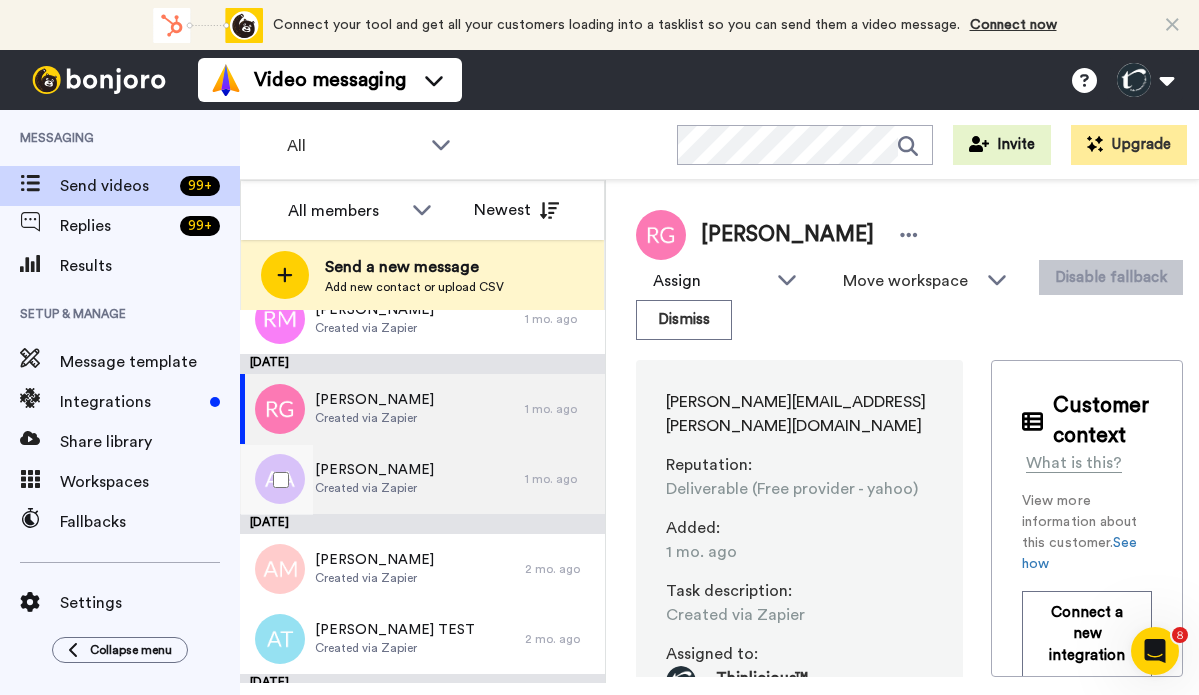 click on "Angelique Allen" at bounding box center [374, 470] 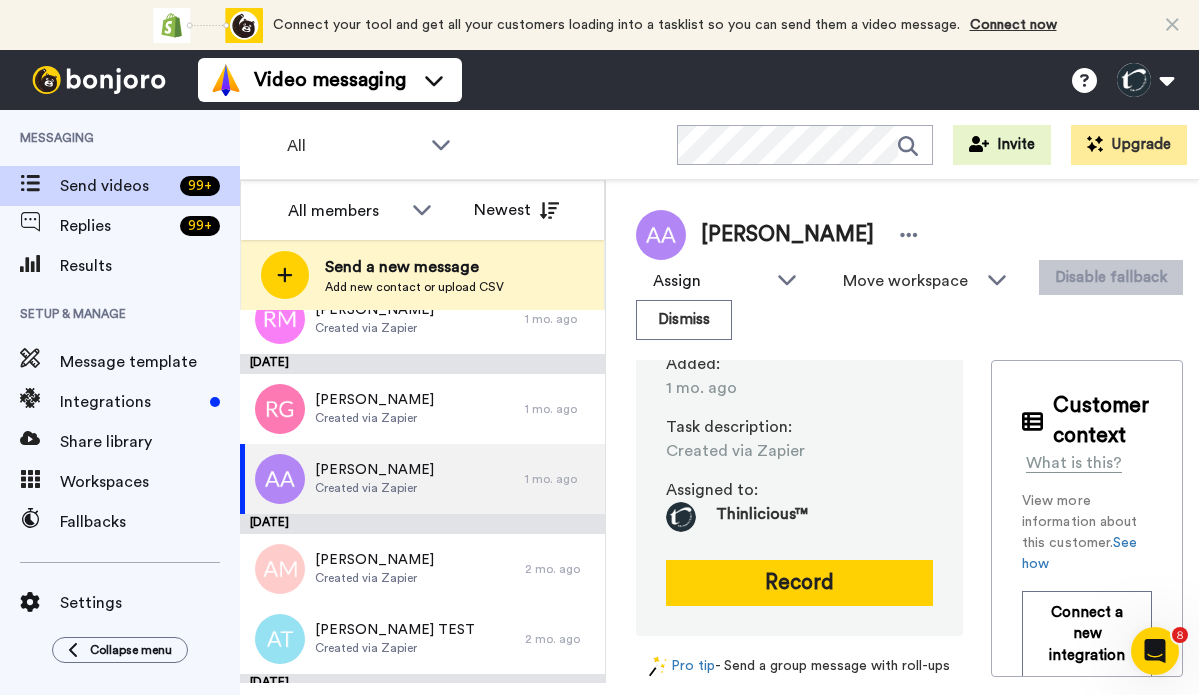 scroll, scrollTop: 141, scrollLeft: 0, axis: vertical 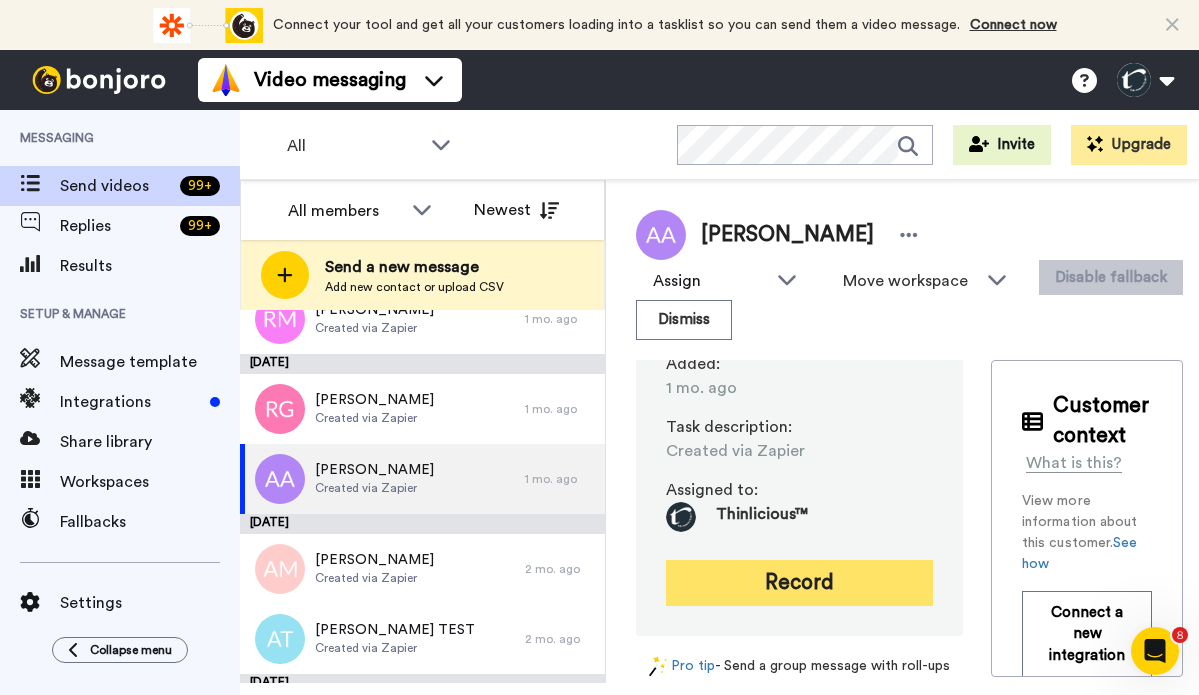 click on "Record" at bounding box center (799, 583) 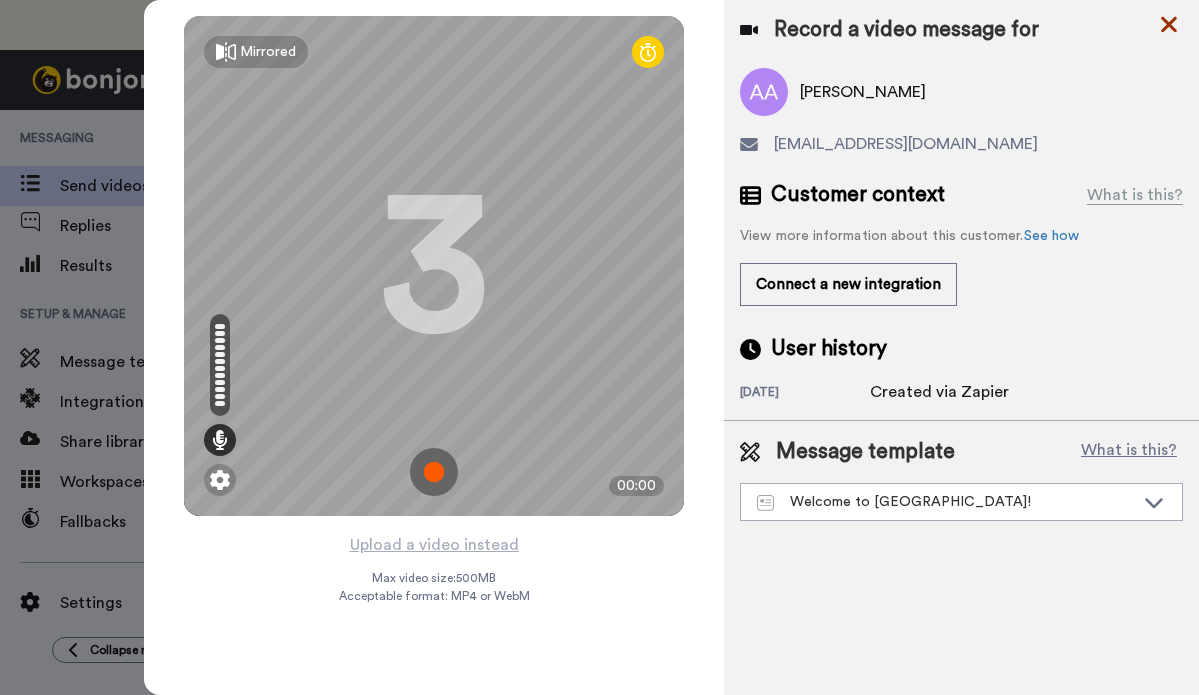 click 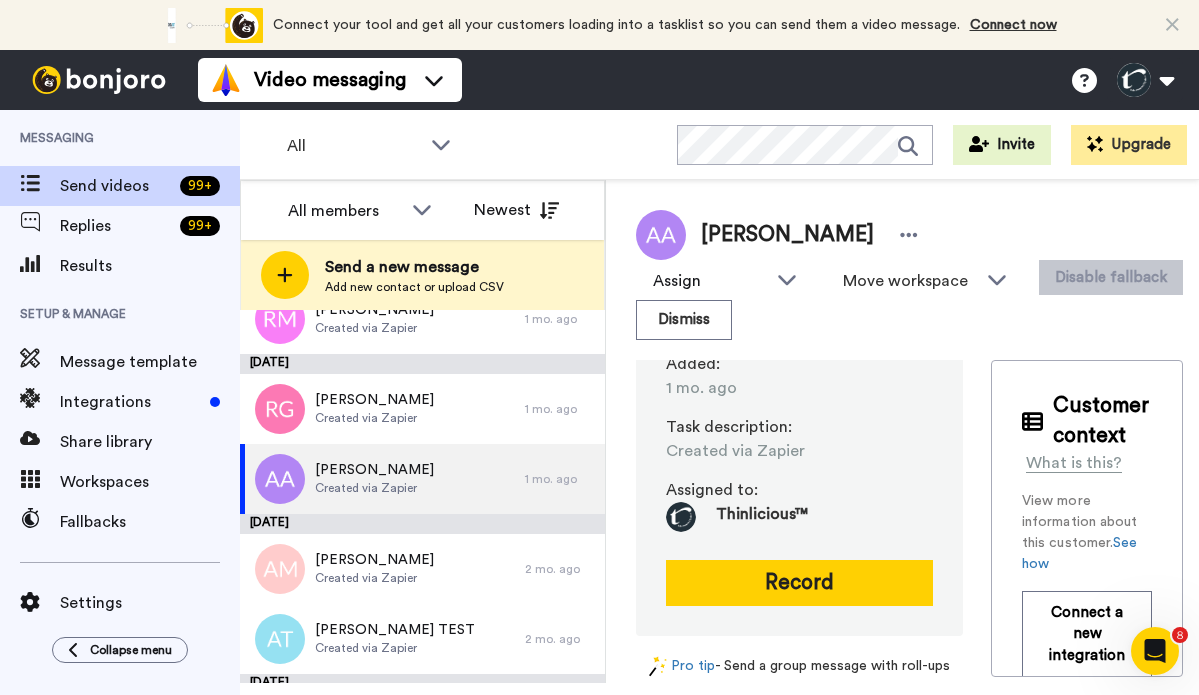 scroll, scrollTop: 0, scrollLeft: 0, axis: both 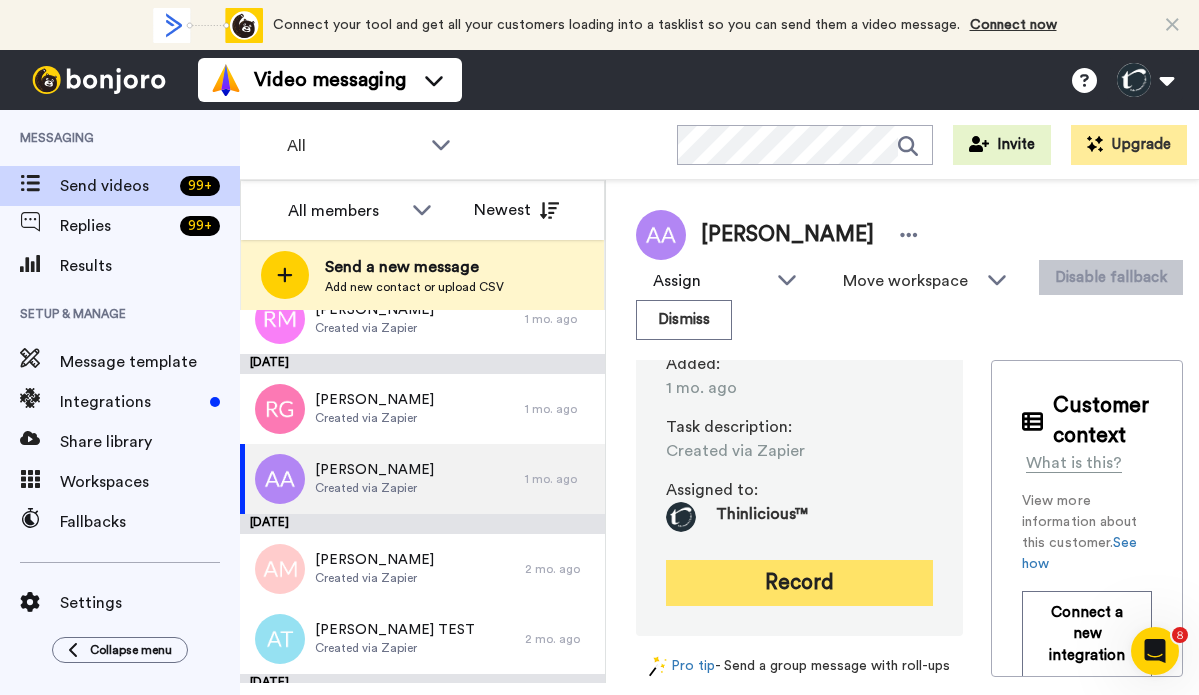 click on "Record" at bounding box center (799, 583) 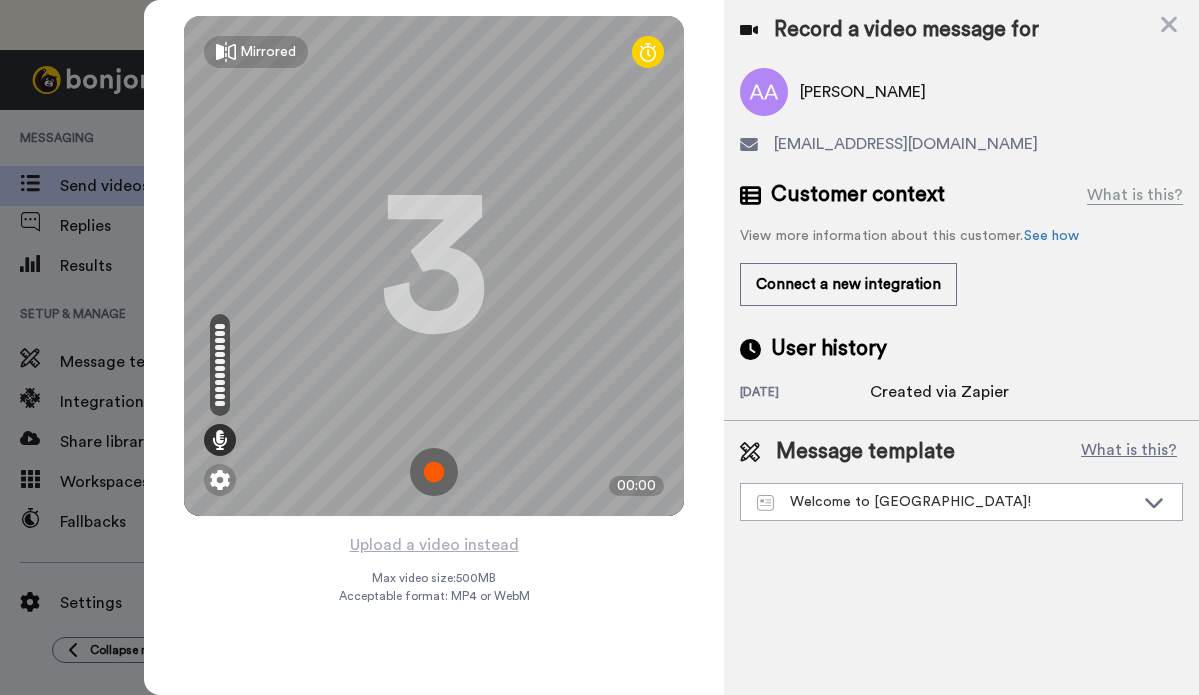 click at bounding box center (434, 472) 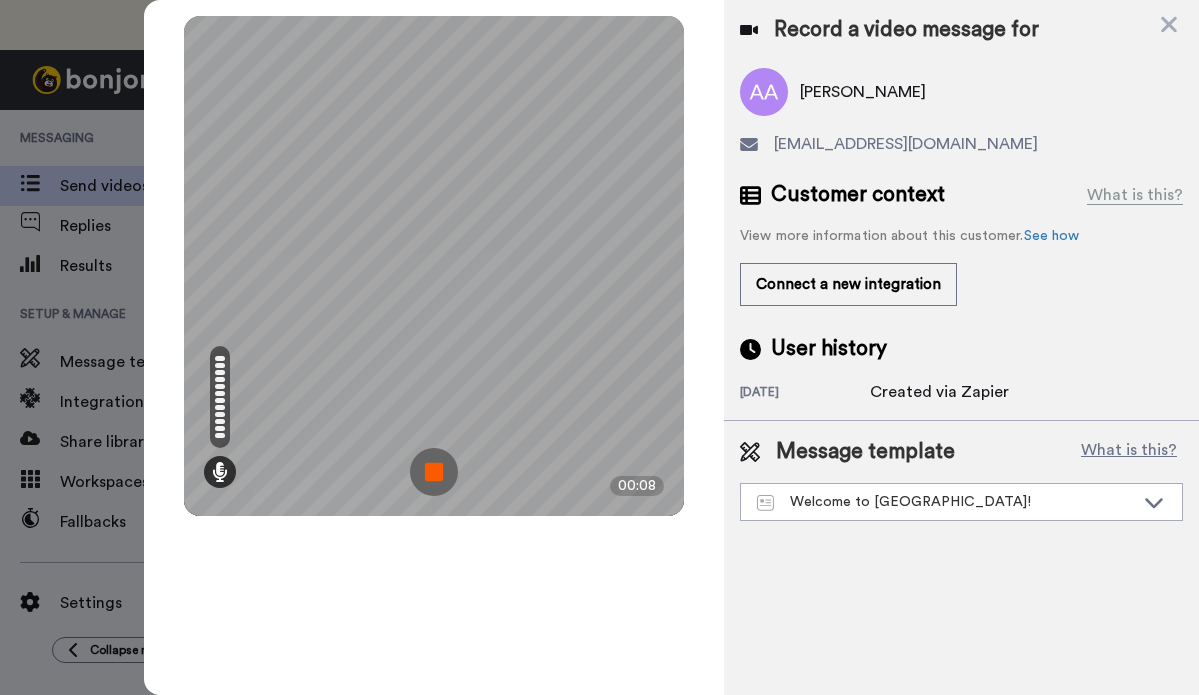 click at bounding box center [434, 472] 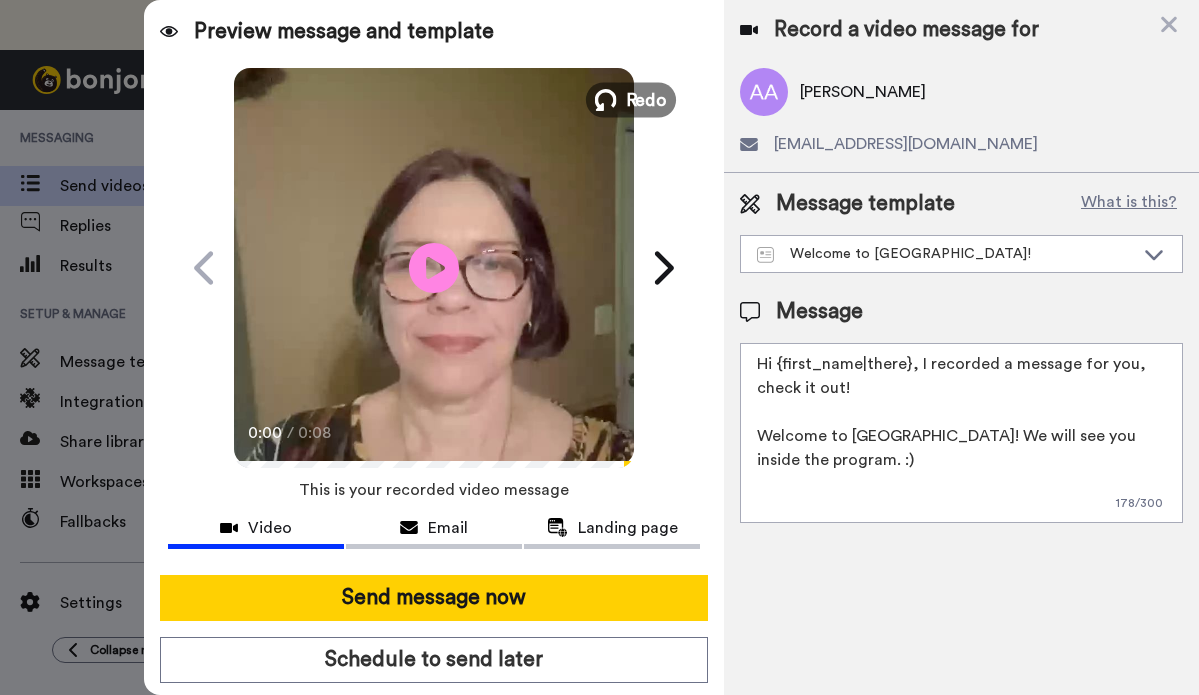 click on "Redo" at bounding box center [647, 99] 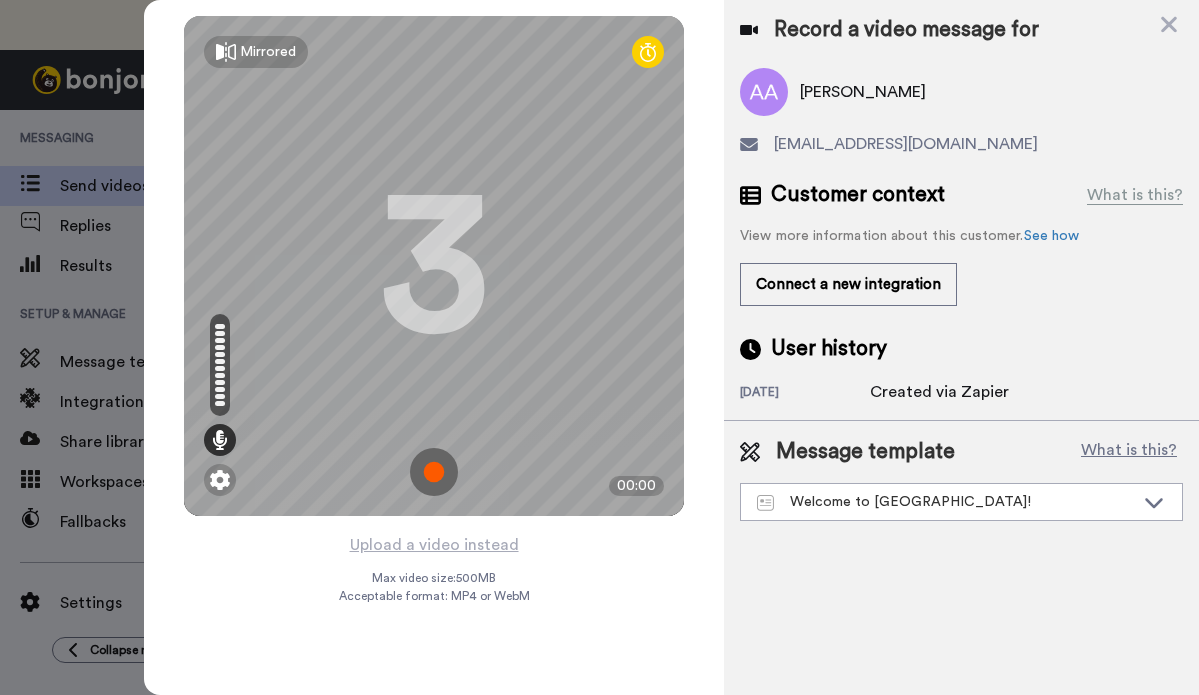 click at bounding box center (434, 472) 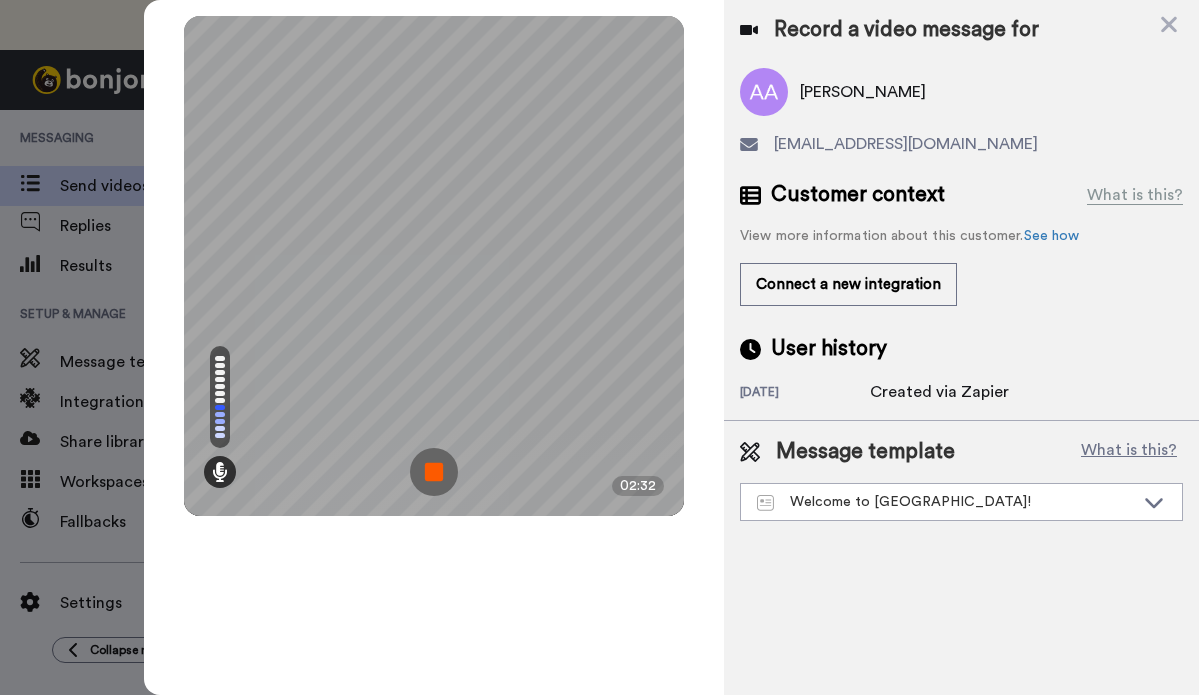 click at bounding box center (434, 472) 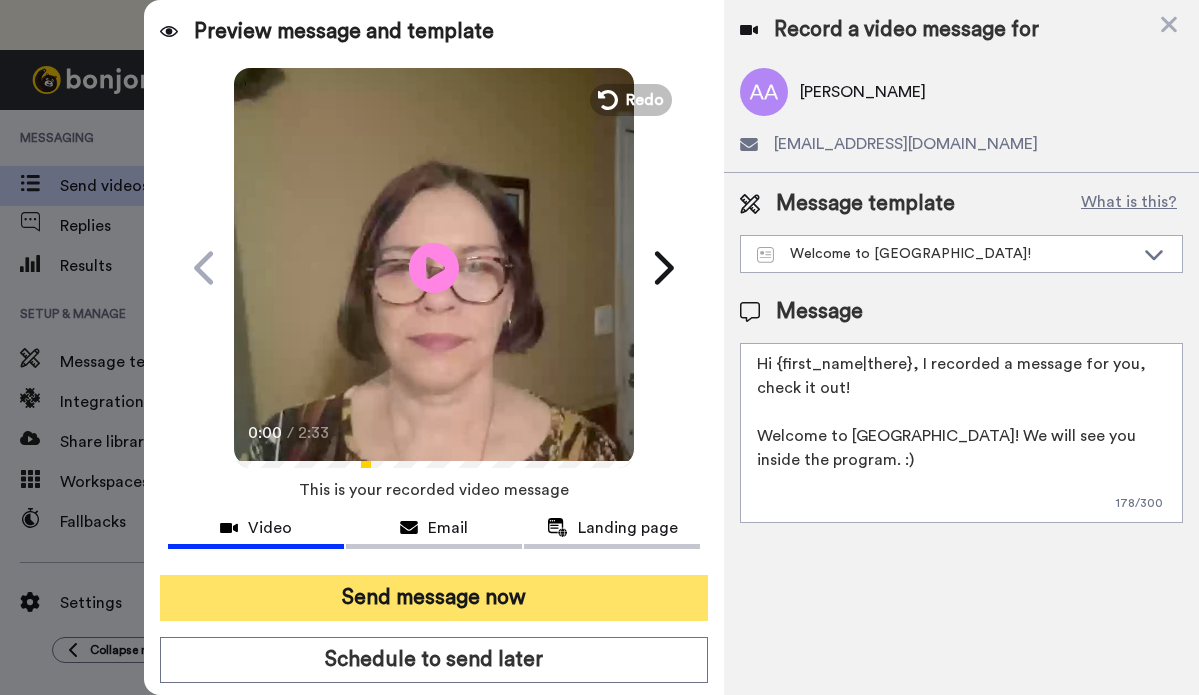click on "Send message now" at bounding box center [434, 598] 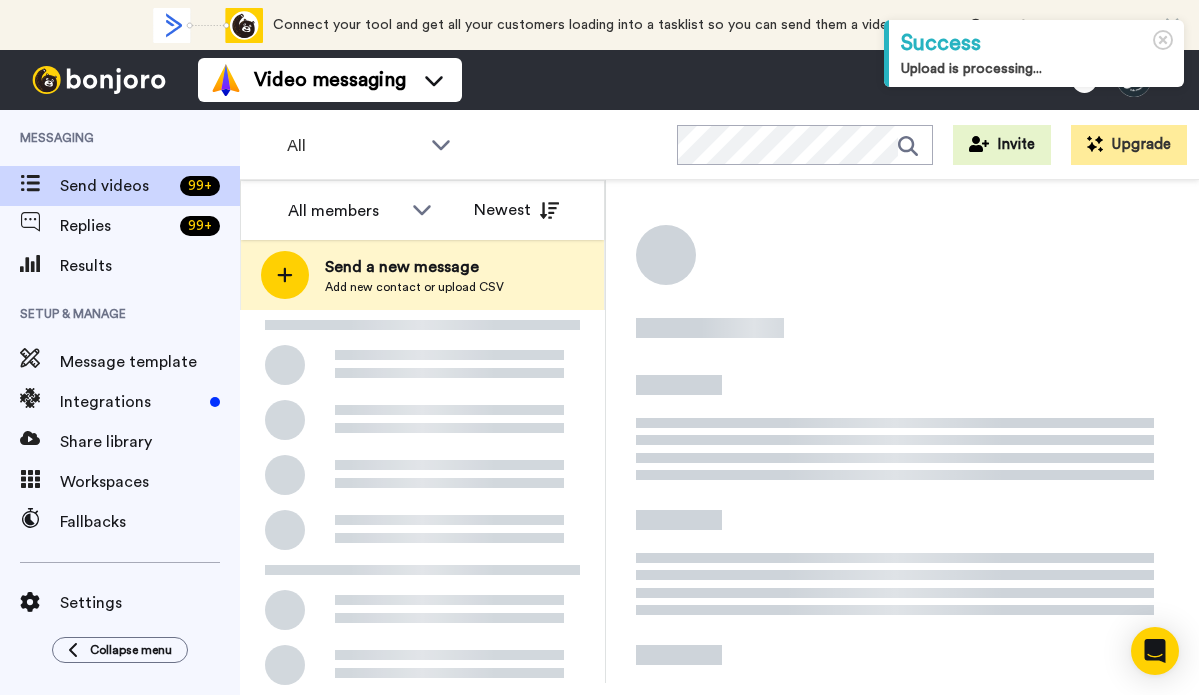 scroll, scrollTop: 0, scrollLeft: 0, axis: both 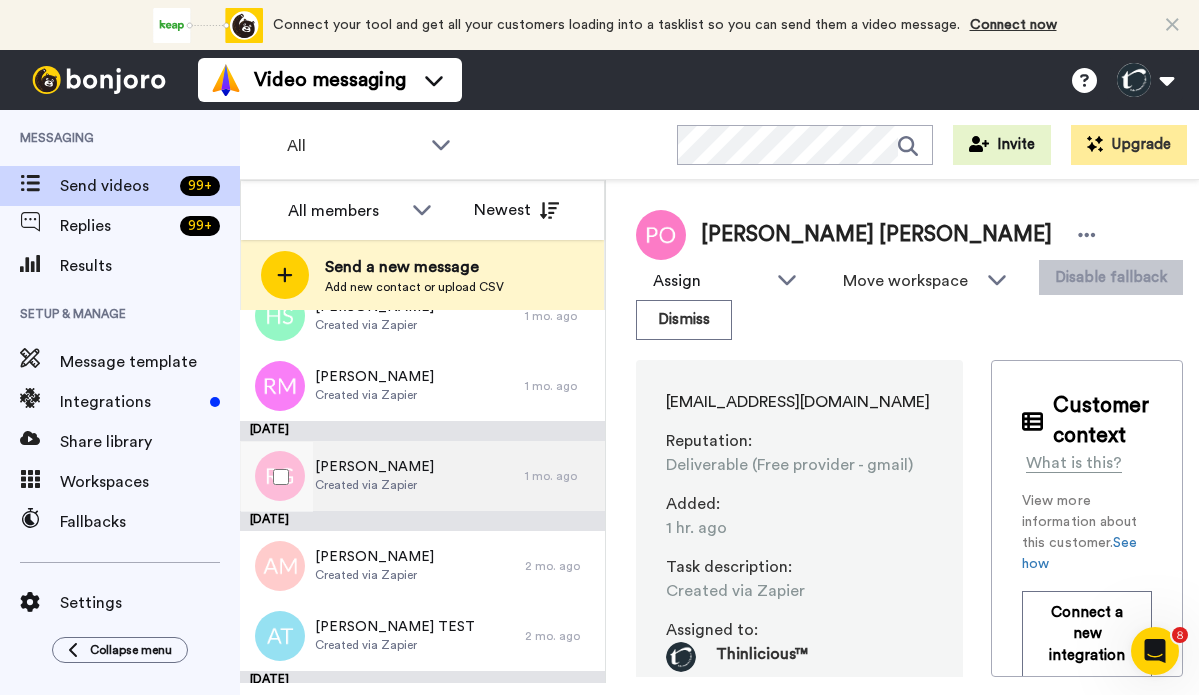 click on "Rosa Garver" at bounding box center [374, 467] 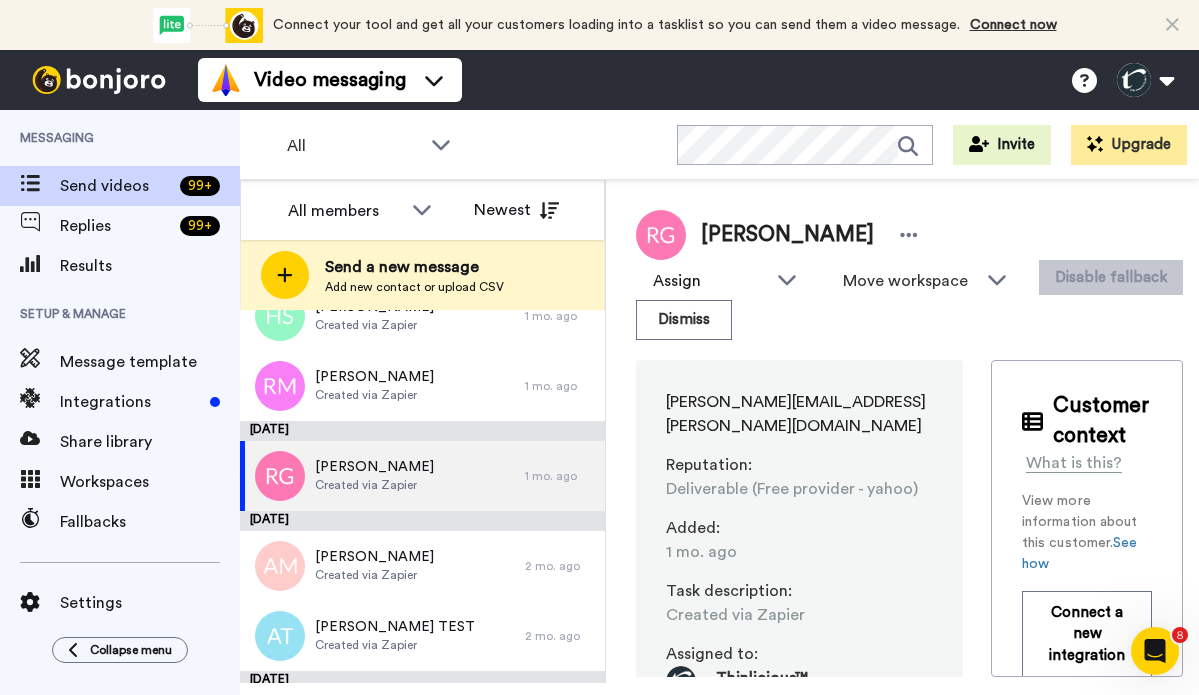 scroll, scrollTop: 0, scrollLeft: 0, axis: both 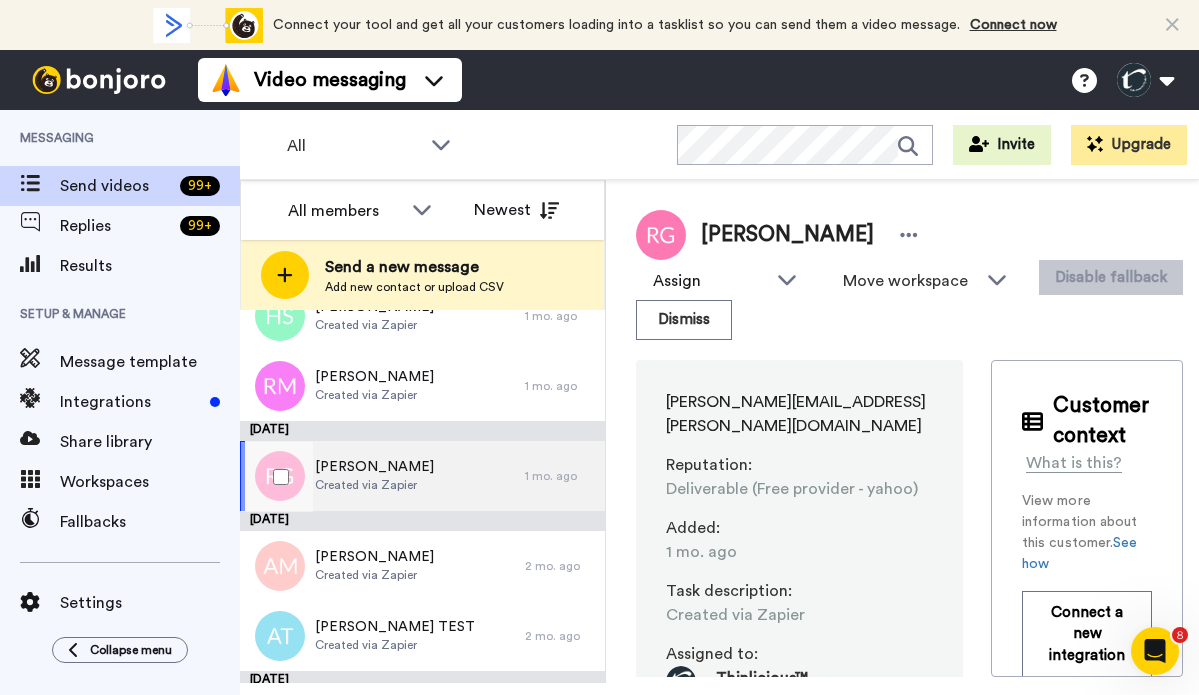 click on "Rosa Garver" at bounding box center [374, 467] 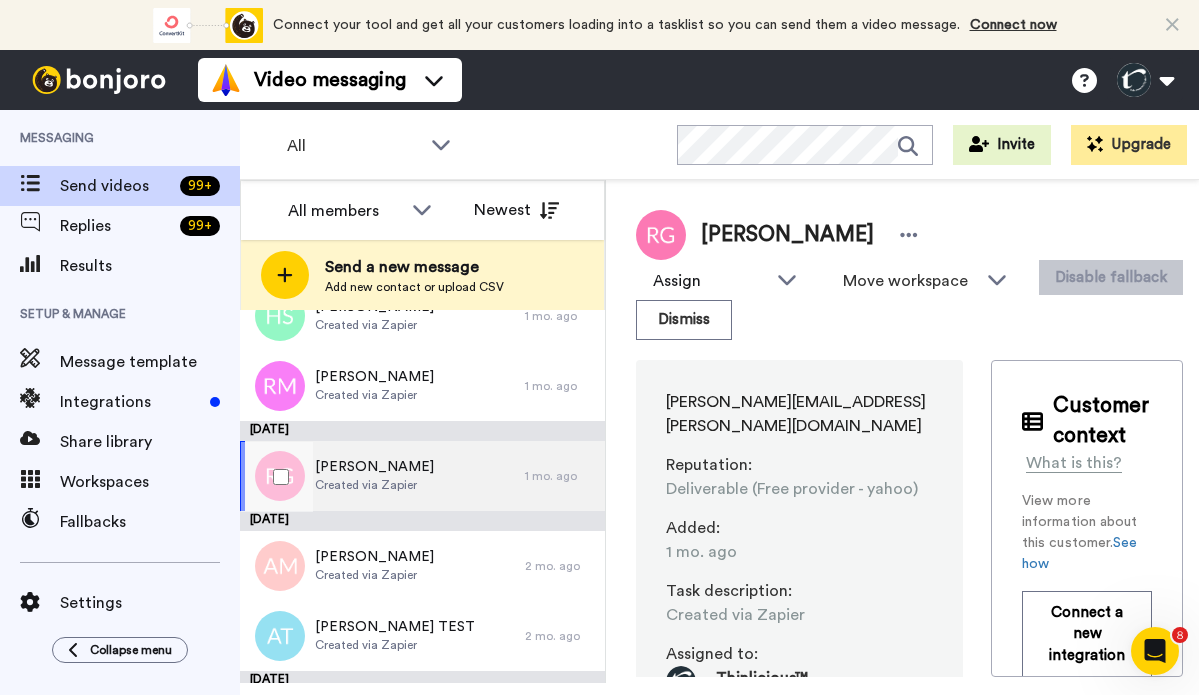 click on "Rosa Garver" at bounding box center (374, 467) 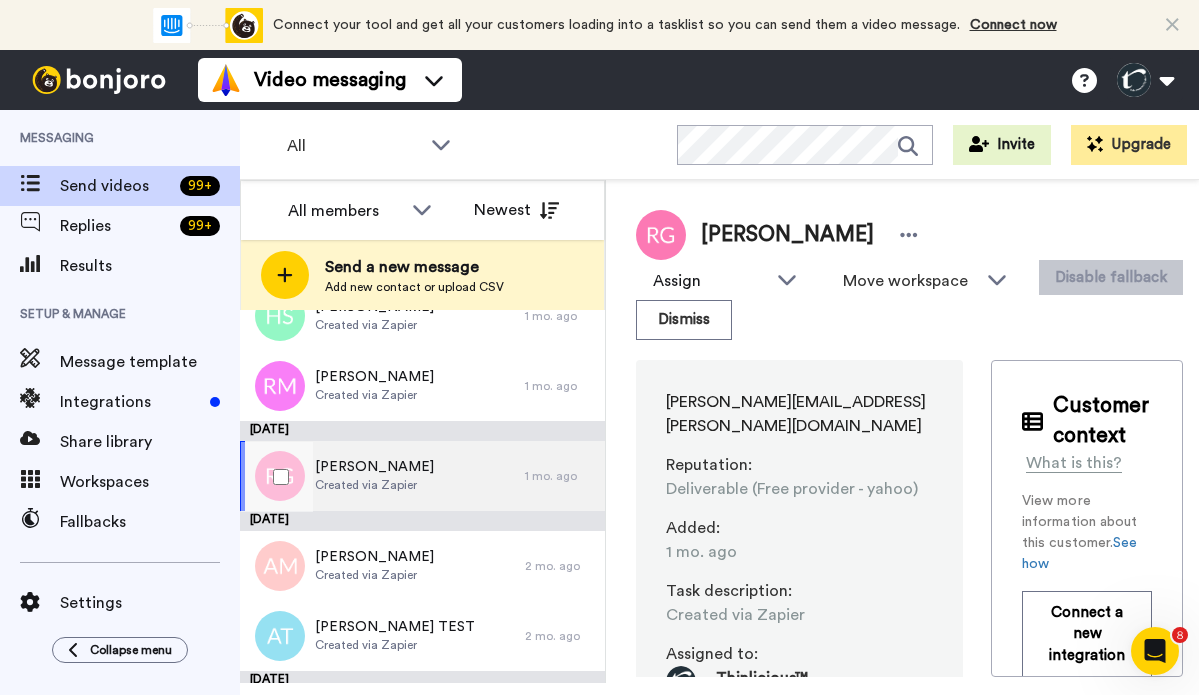 click at bounding box center [277, 477] 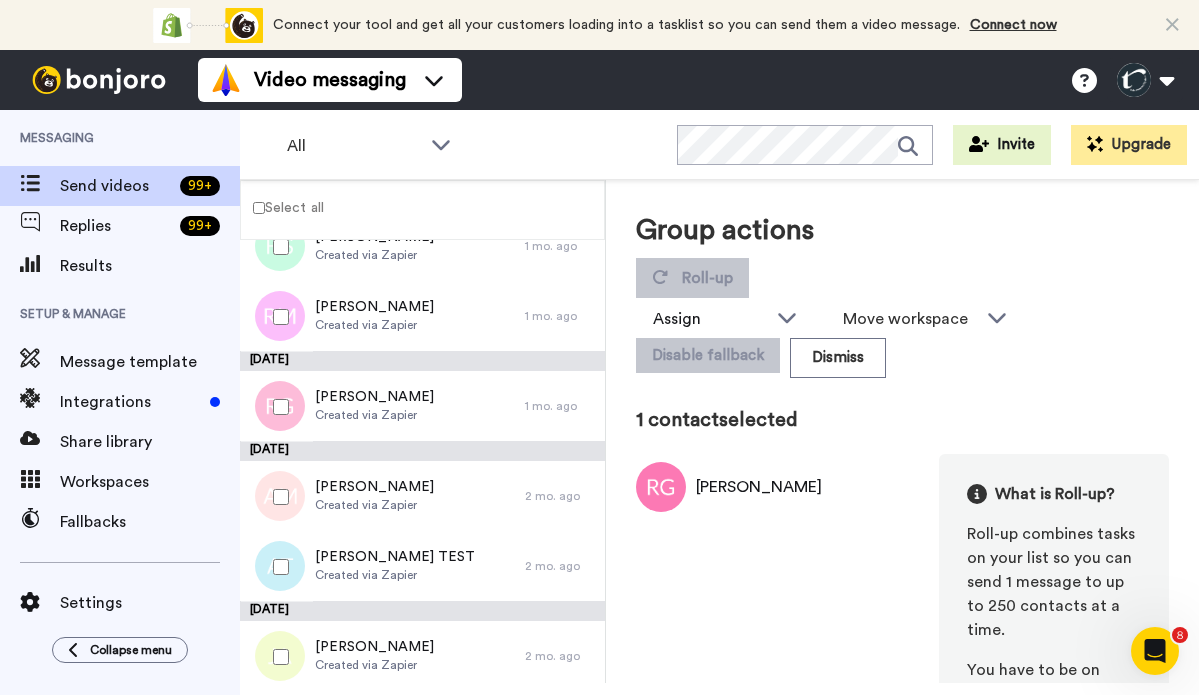 click at bounding box center [277, 407] 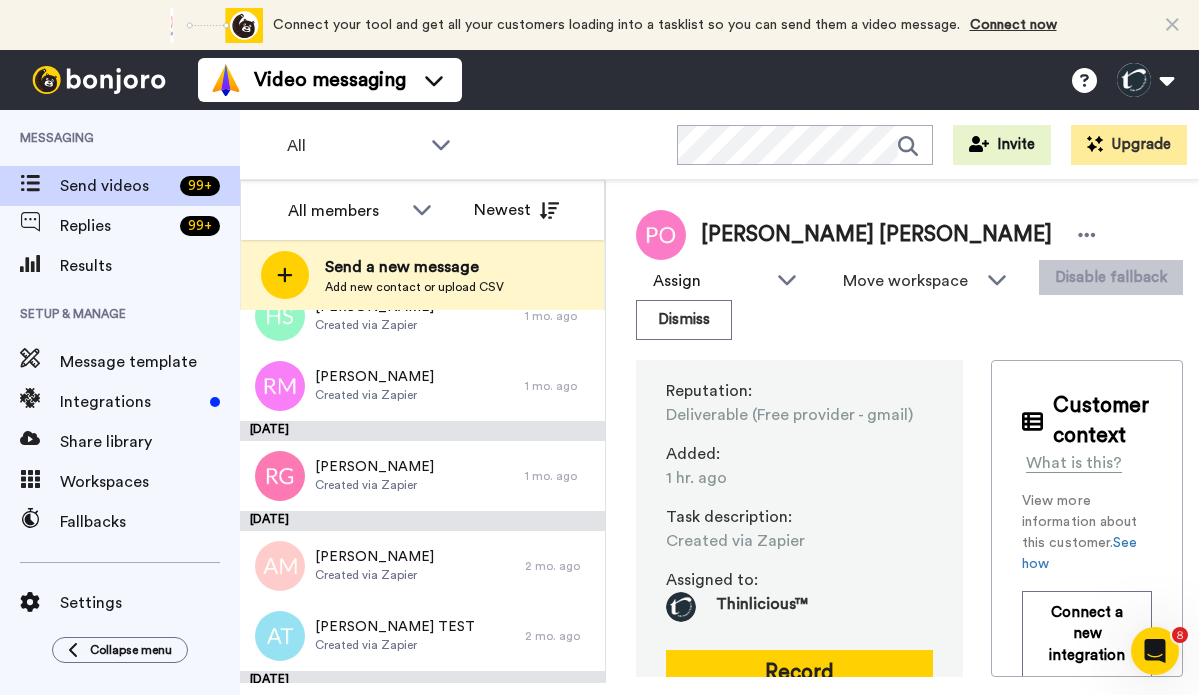scroll, scrollTop: 49, scrollLeft: 0, axis: vertical 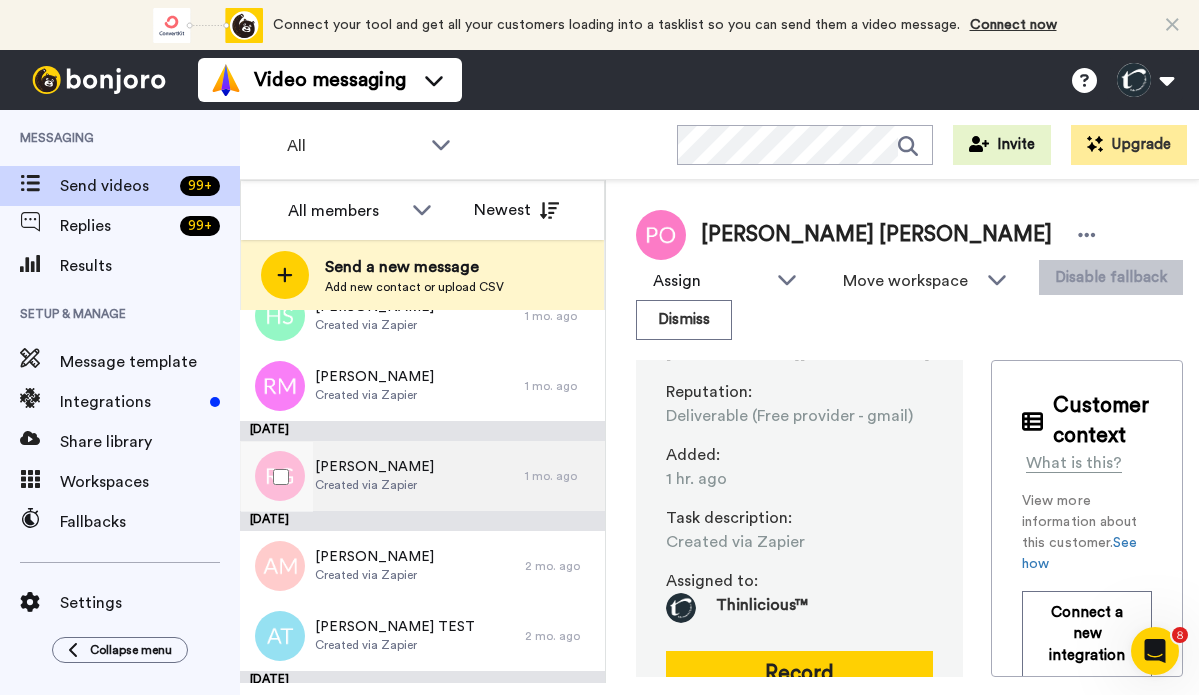click on "Rosa Garver" at bounding box center (374, 467) 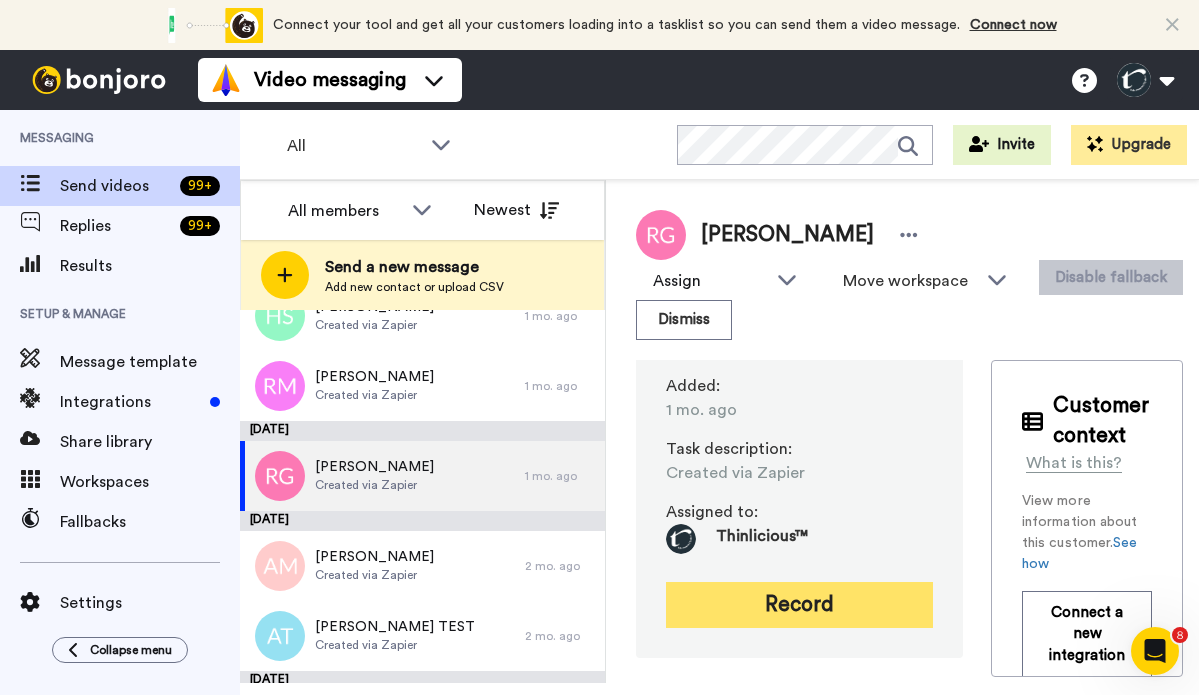 scroll, scrollTop: 141, scrollLeft: 0, axis: vertical 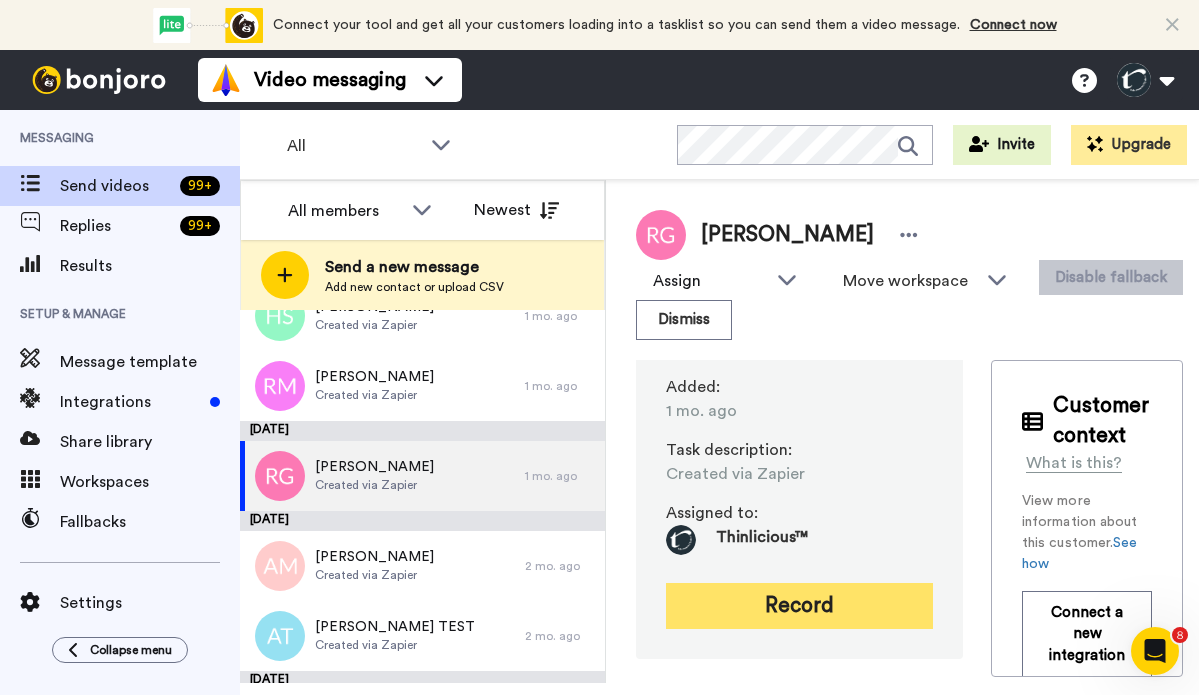 click on "Record" at bounding box center (799, 606) 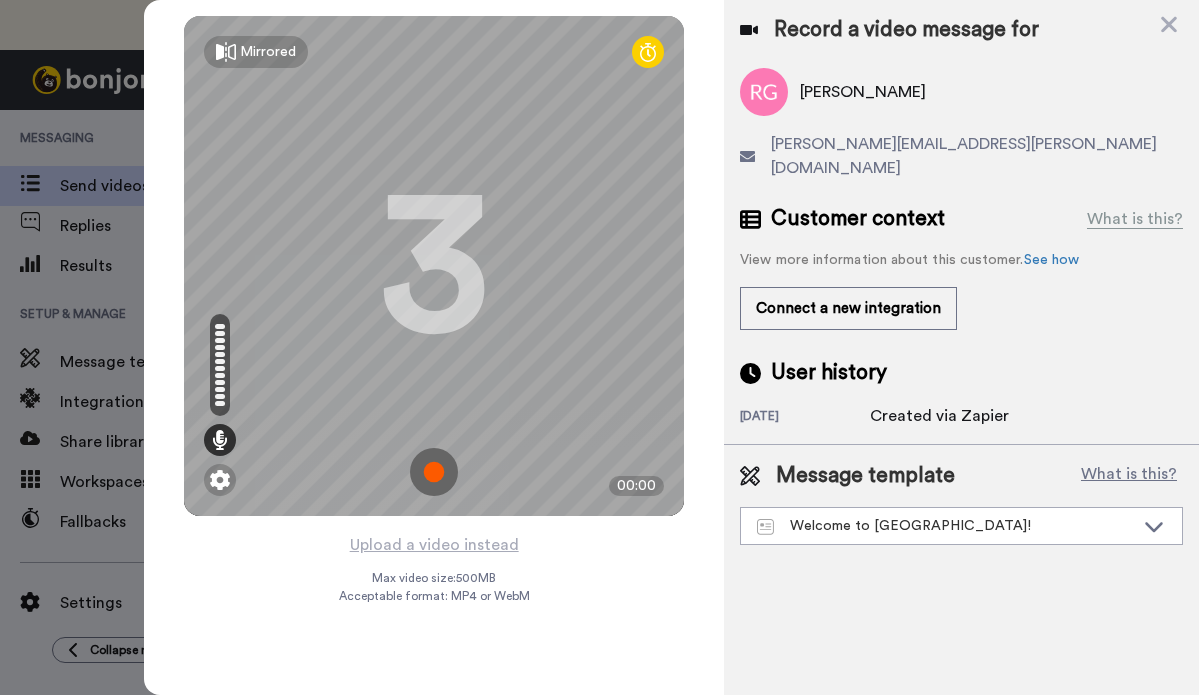 click at bounding box center (434, 472) 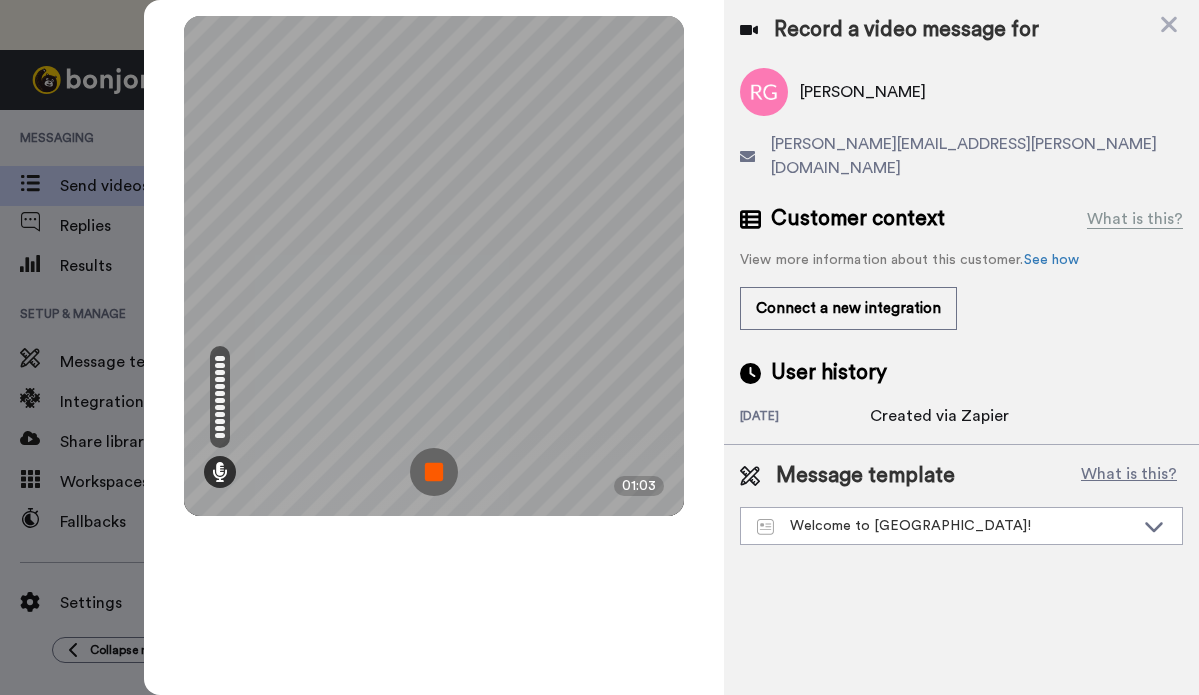 click at bounding box center [434, 472] 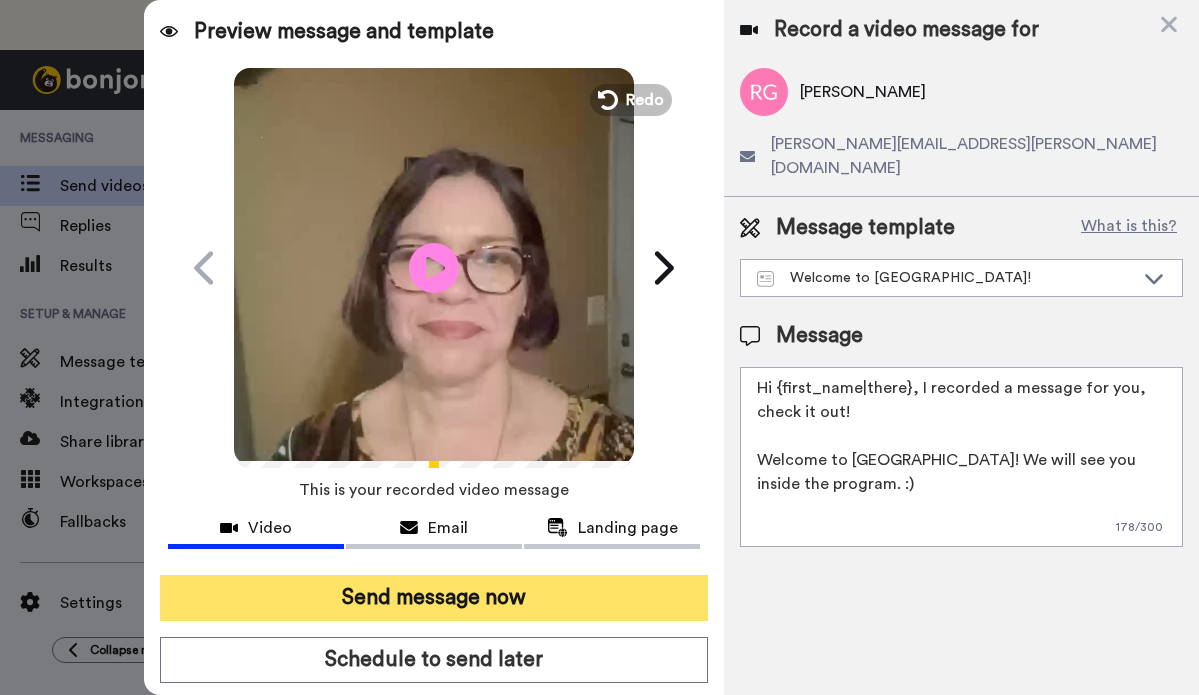 click on "Send message now" at bounding box center [434, 598] 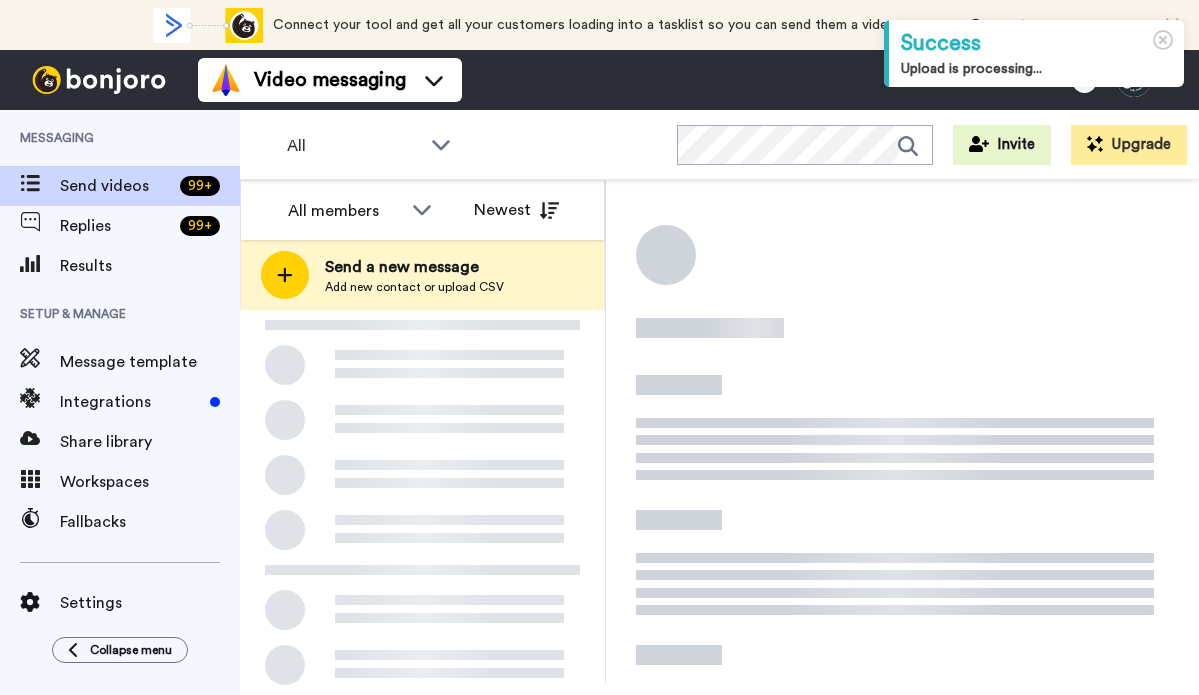 scroll, scrollTop: 0, scrollLeft: 0, axis: both 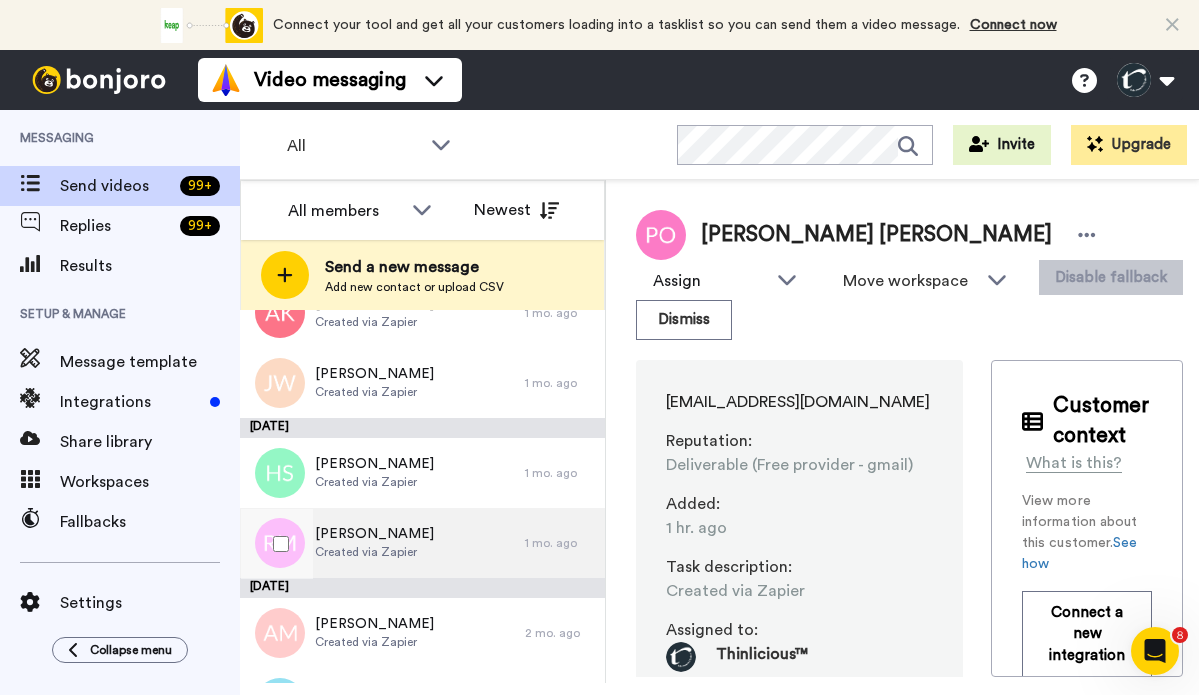 click on "Ronda Moore" at bounding box center [374, 534] 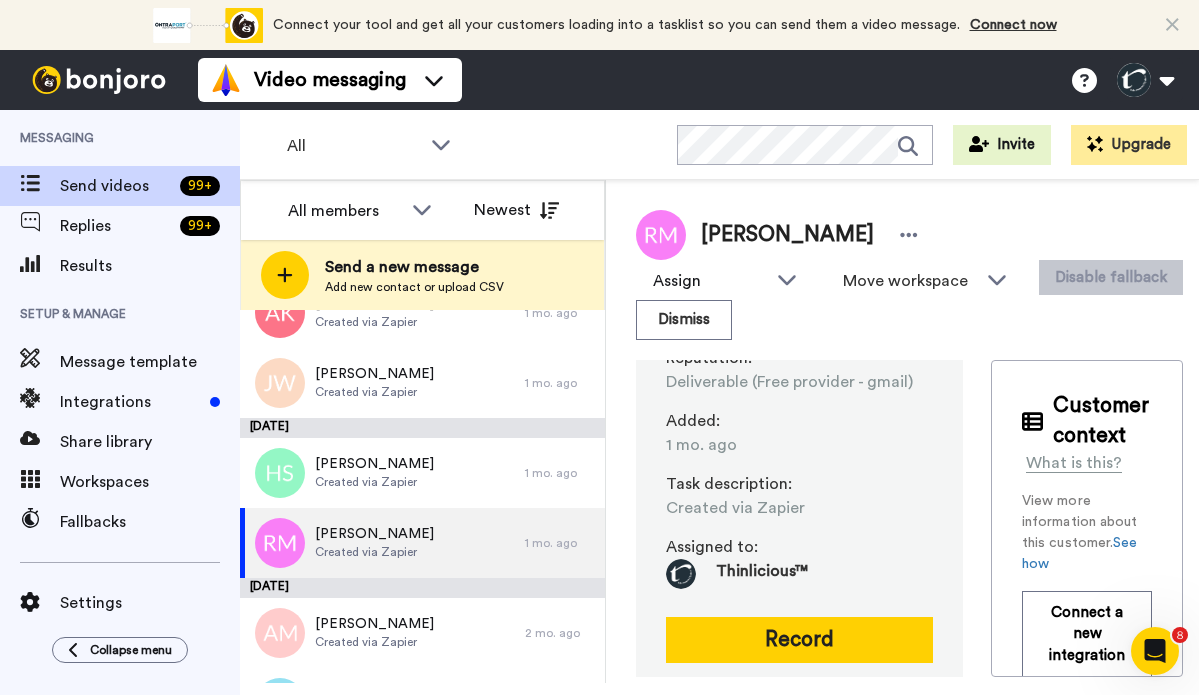 scroll, scrollTop: 139, scrollLeft: 0, axis: vertical 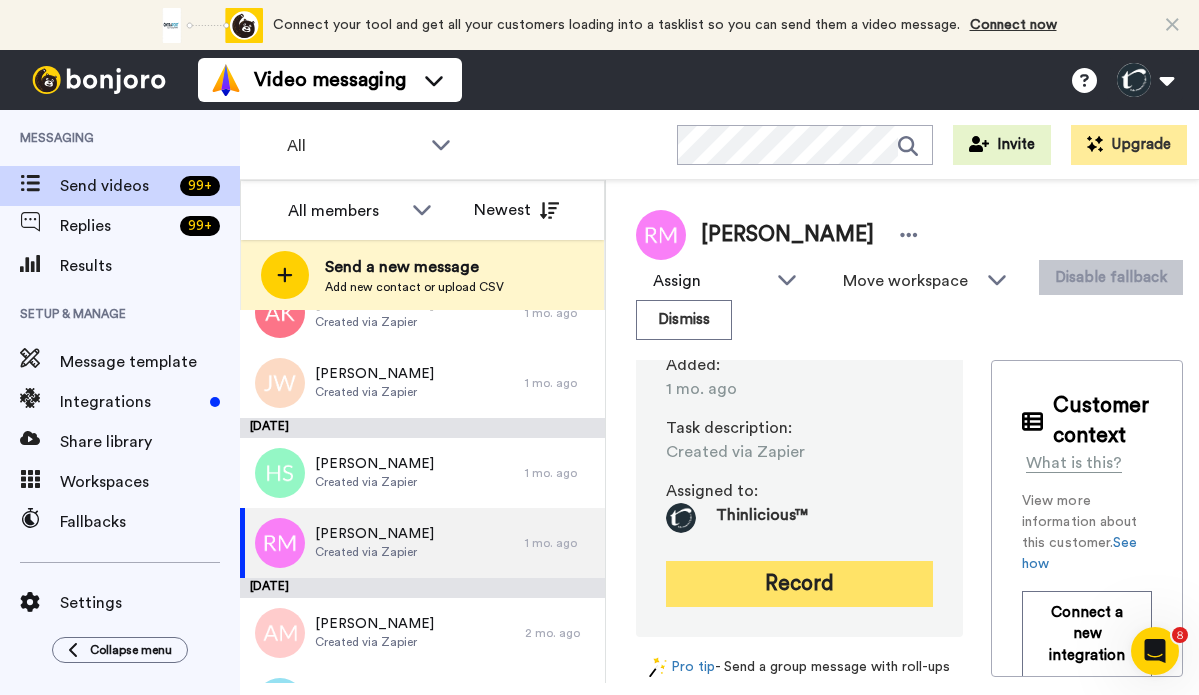 click on "Record" at bounding box center [799, 584] 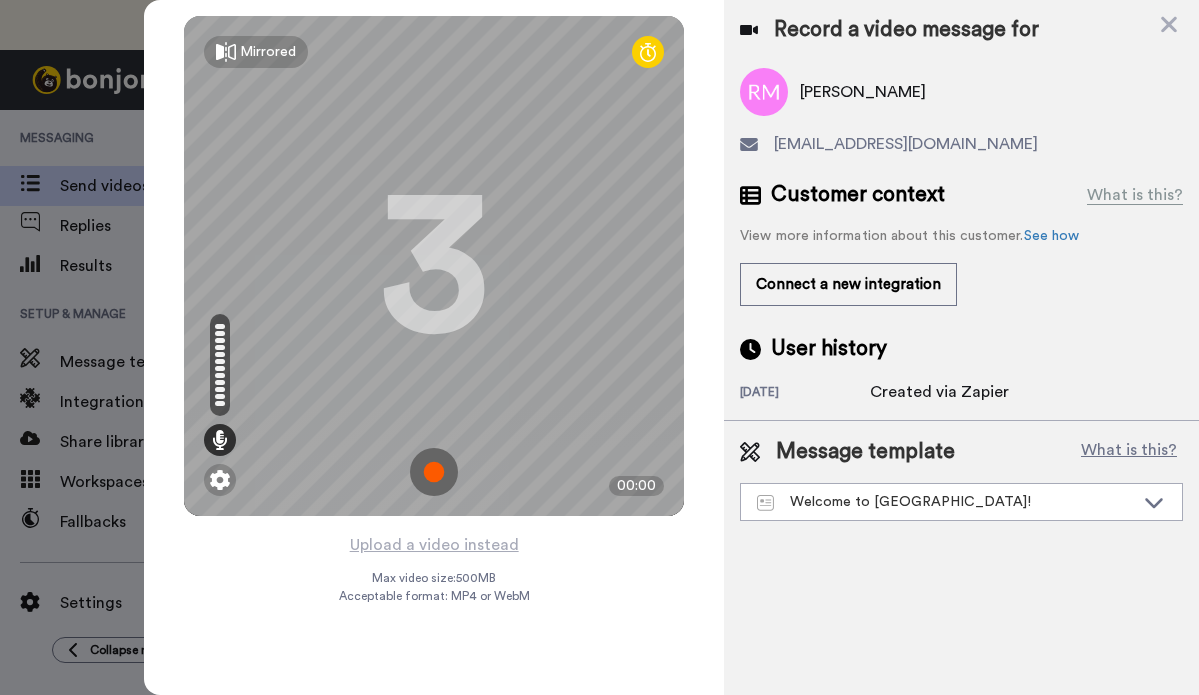 click at bounding box center [434, 472] 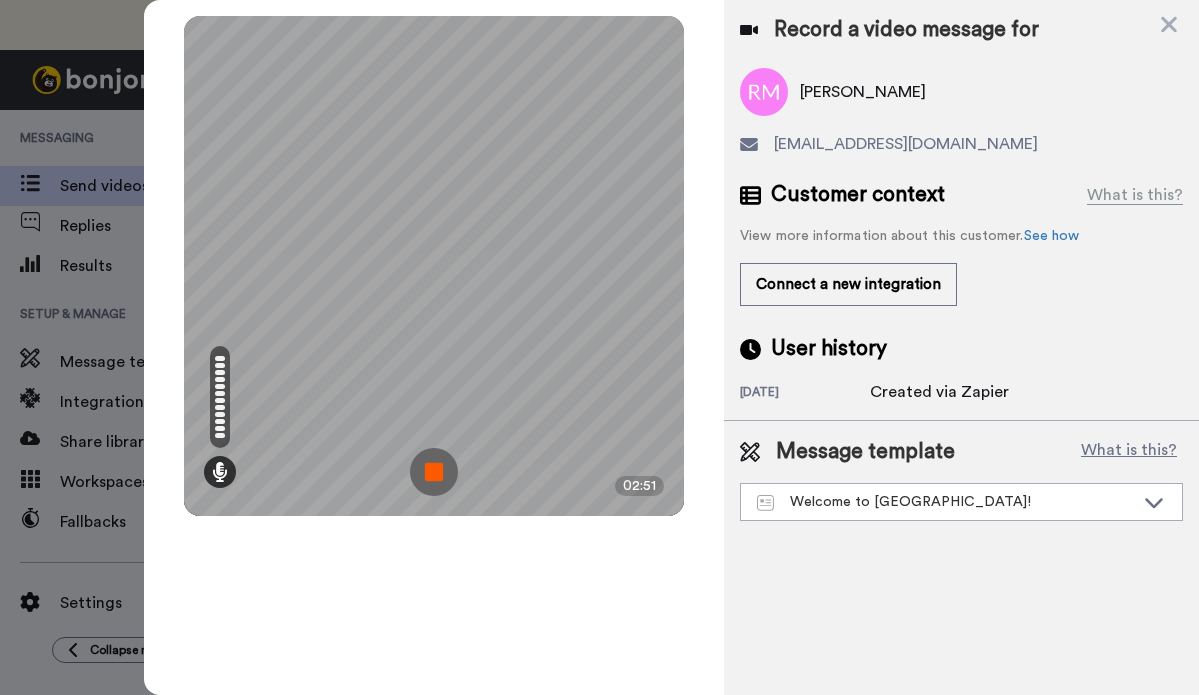 click at bounding box center (434, 472) 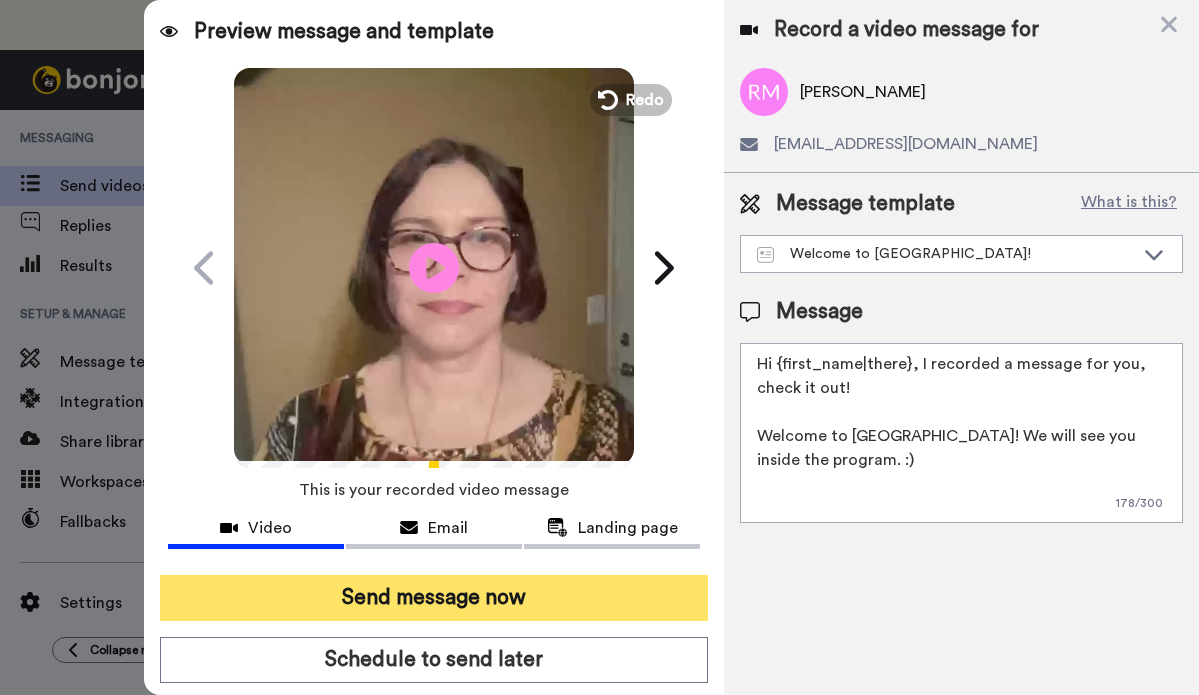 click on "Send message now" at bounding box center [434, 598] 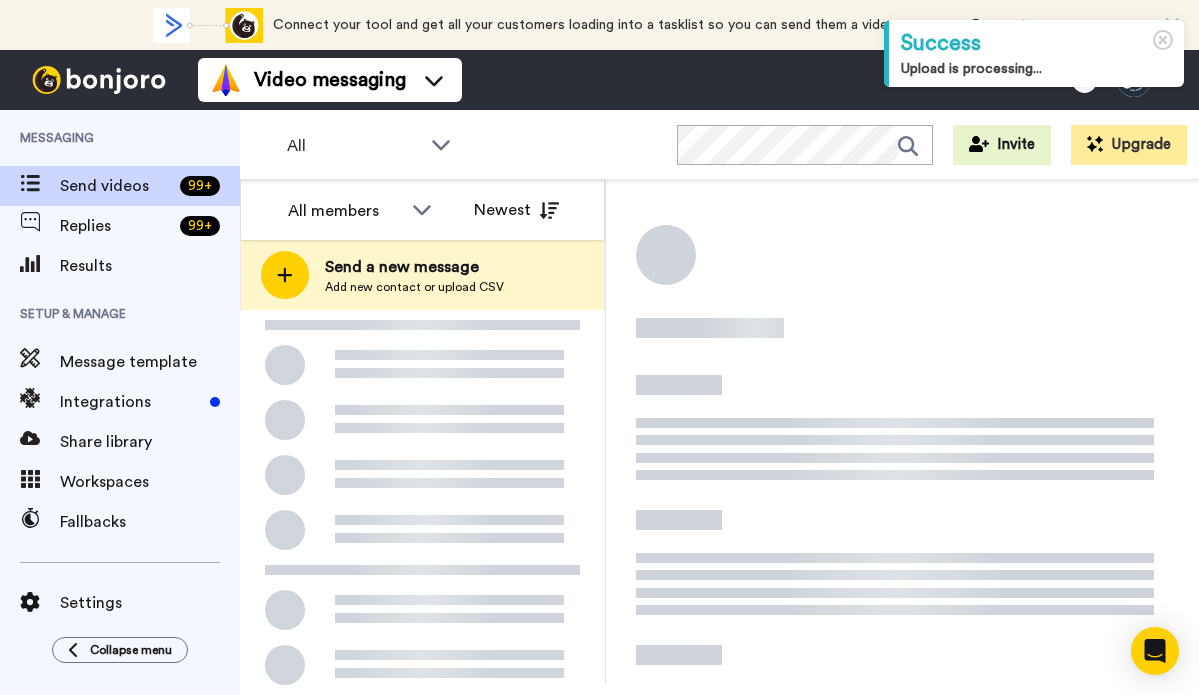 scroll, scrollTop: 0, scrollLeft: 0, axis: both 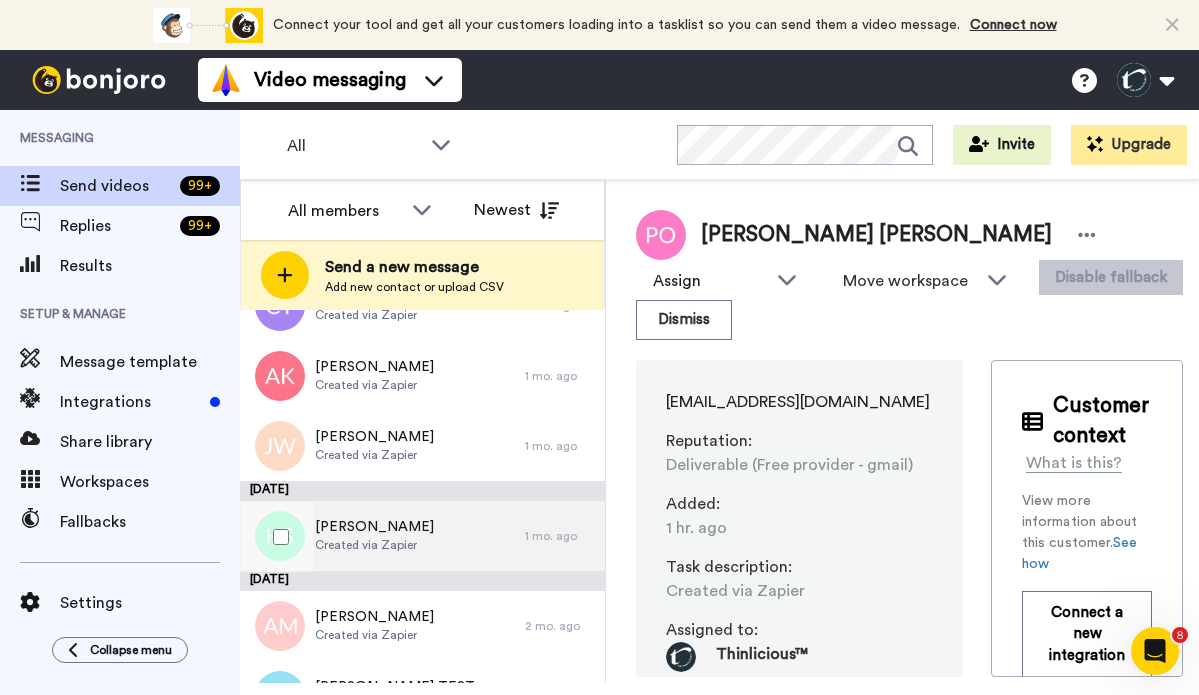 click on "[PERSON_NAME]" at bounding box center [374, 527] 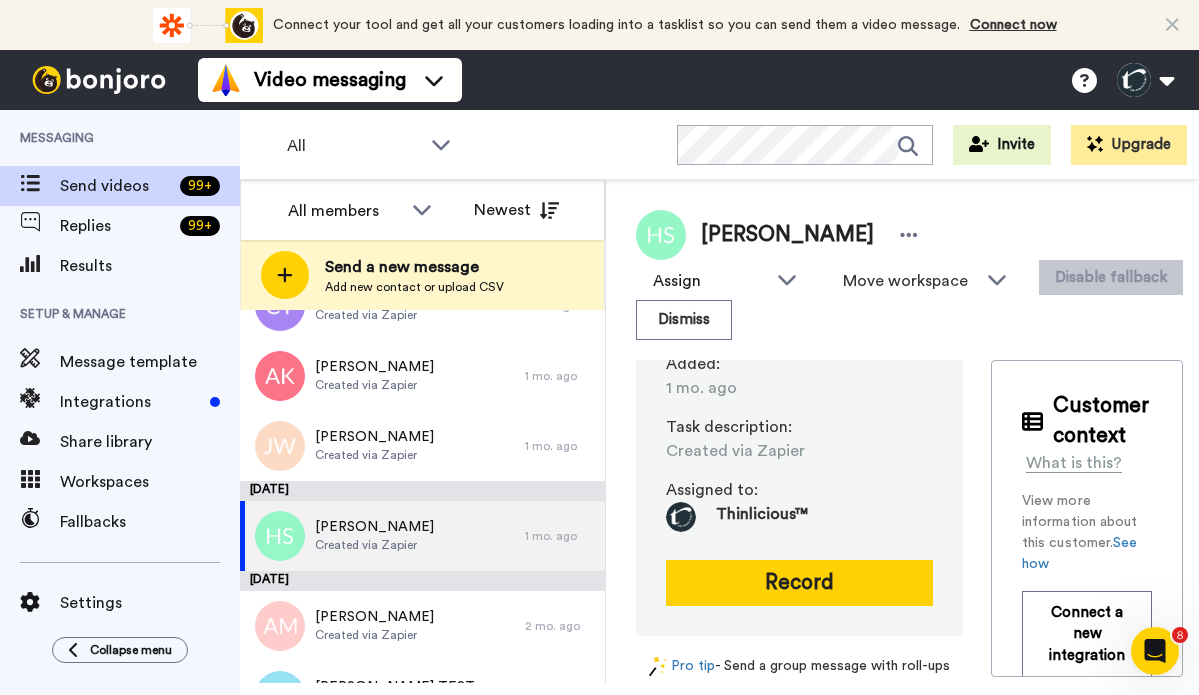 scroll, scrollTop: 141, scrollLeft: 0, axis: vertical 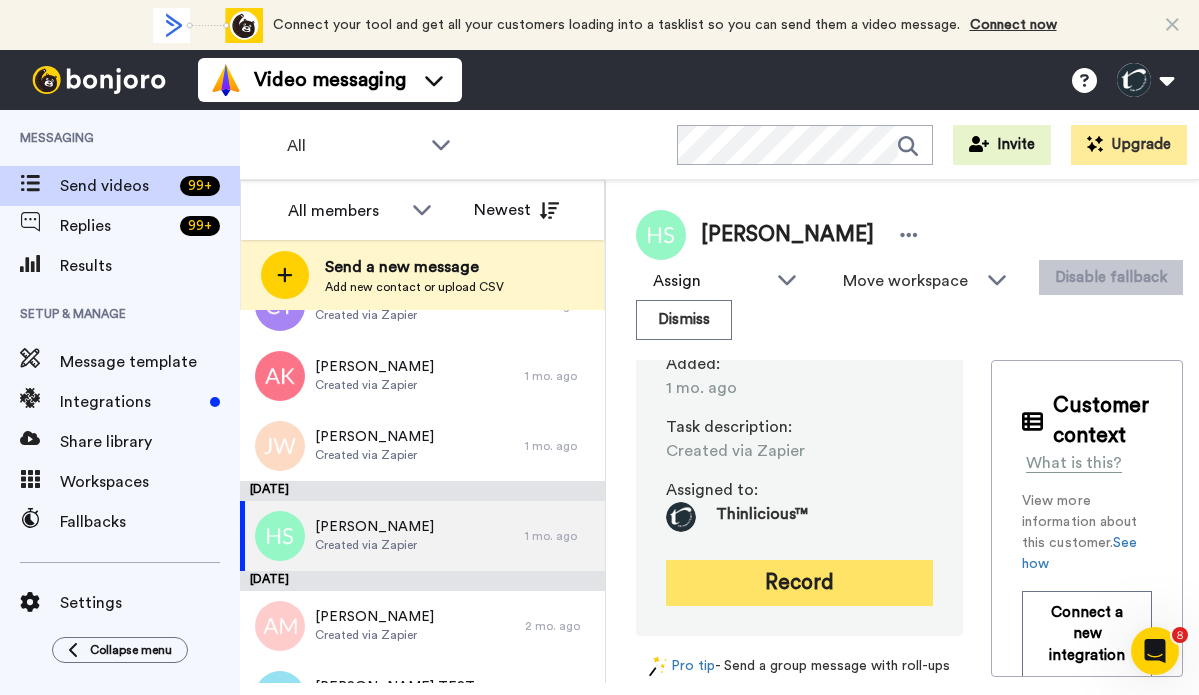 click on "Record" at bounding box center (799, 583) 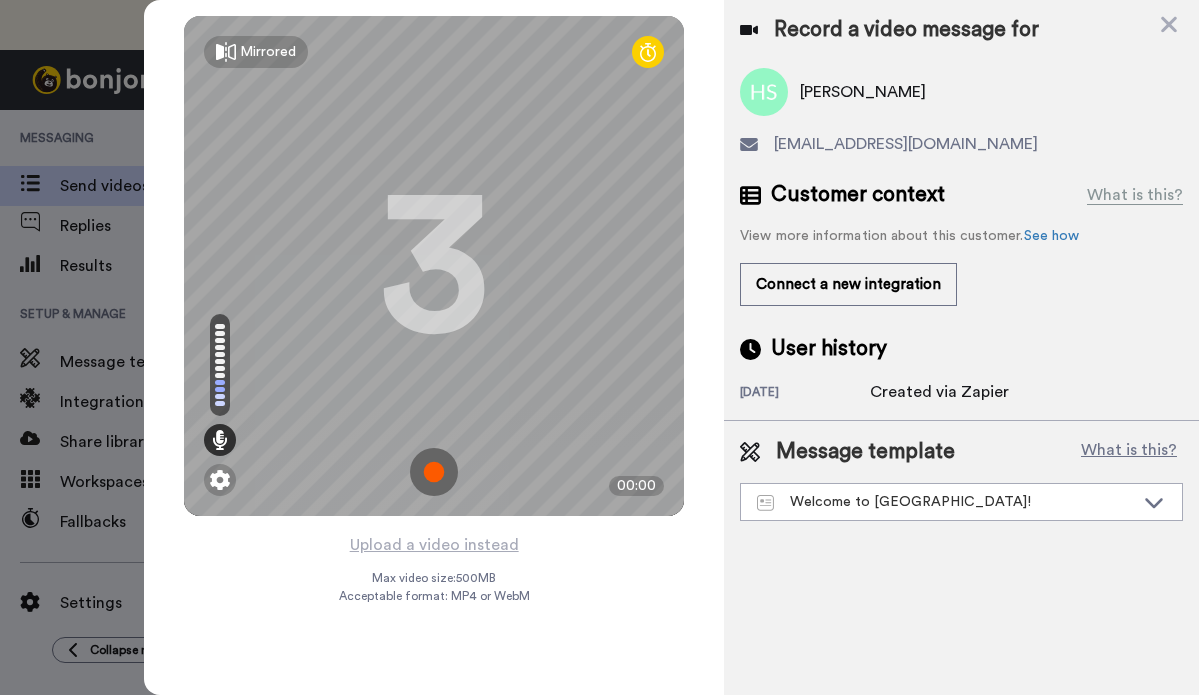 click at bounding box center [434, 472] 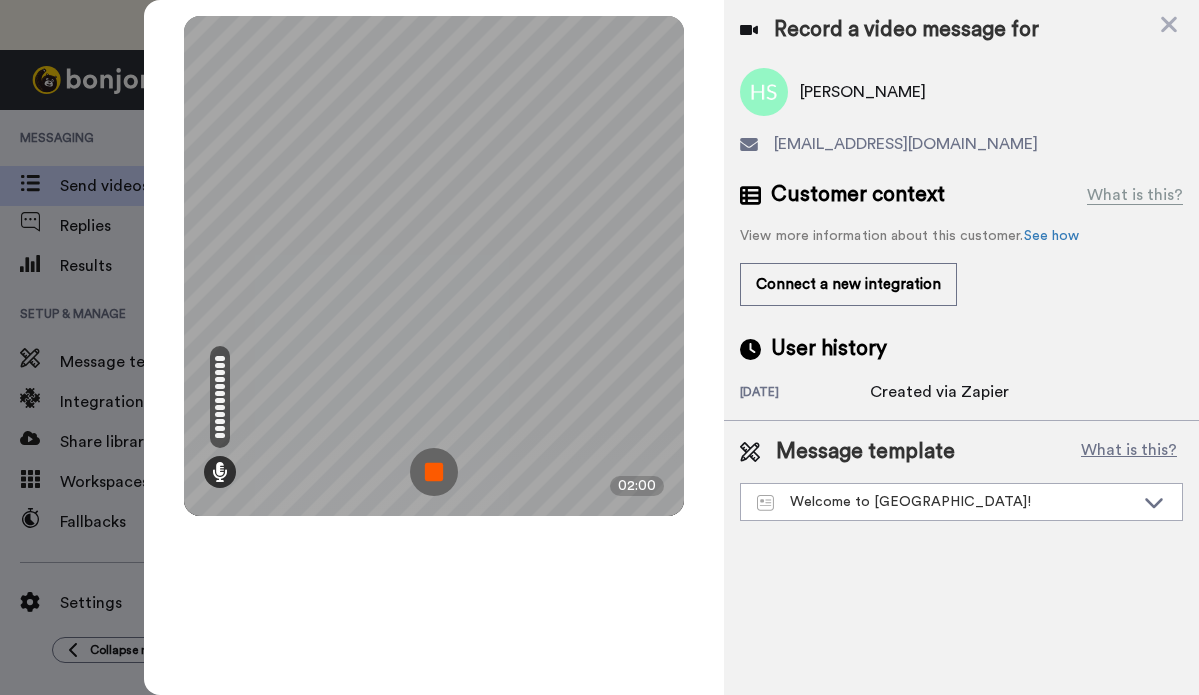 click at bounding box center [434, 472] 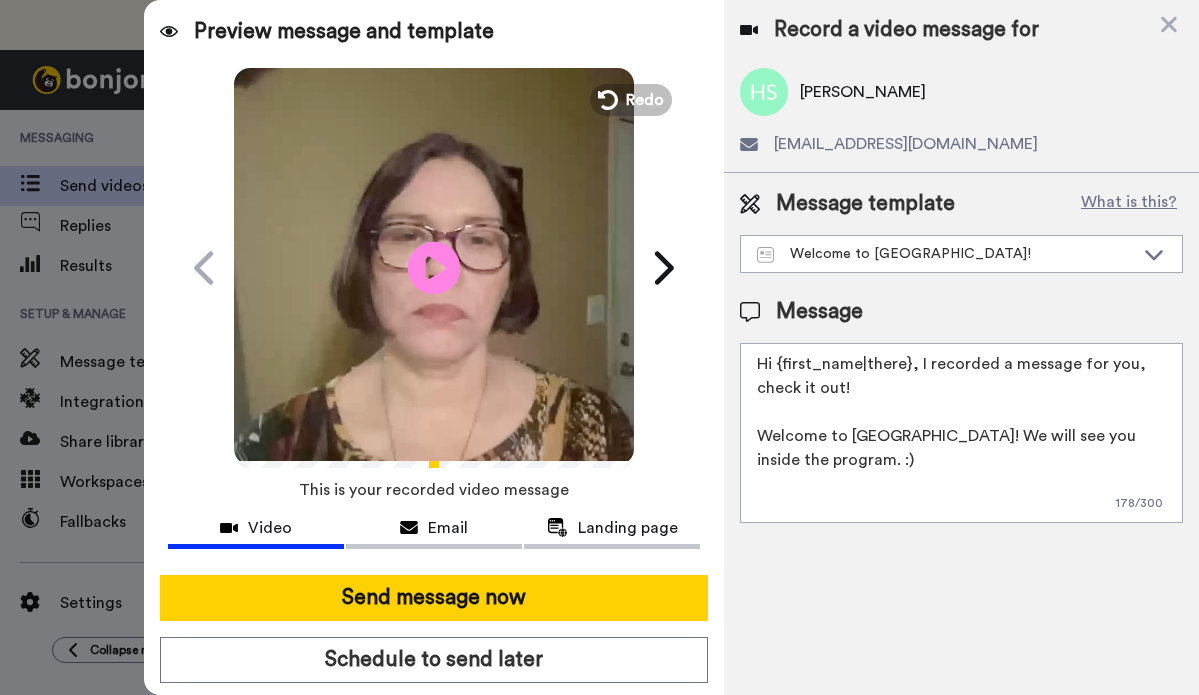 click on "Play/Pause" 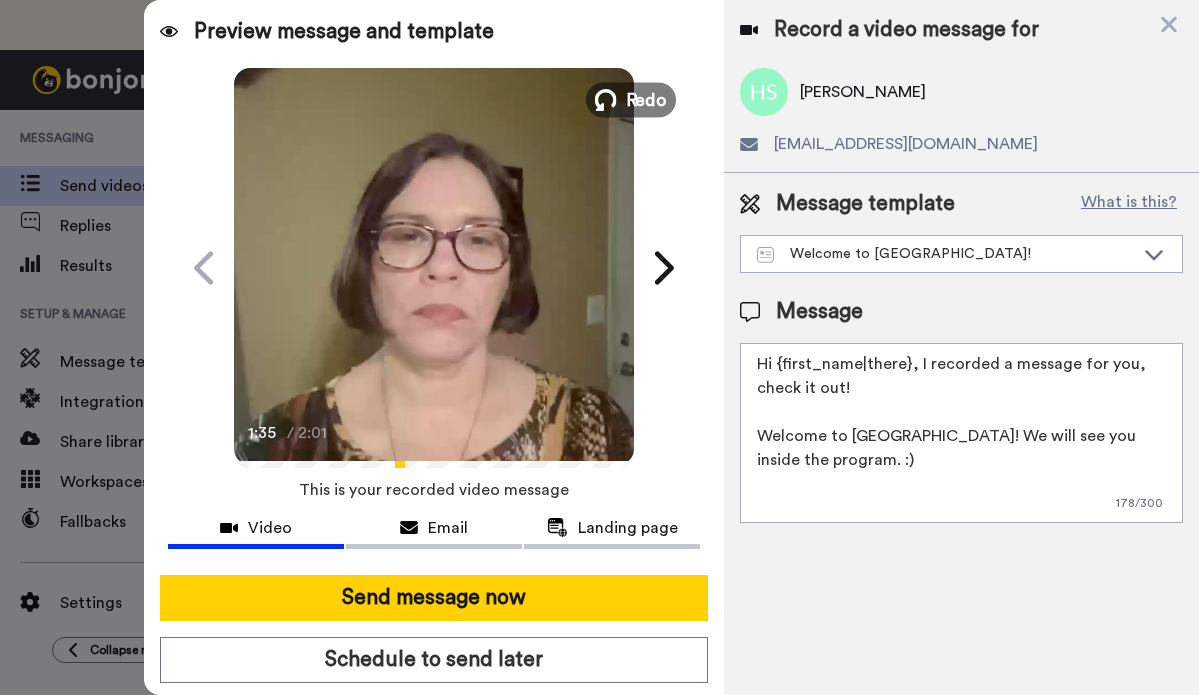 click on "Redo" at bounding box center (647, 99) 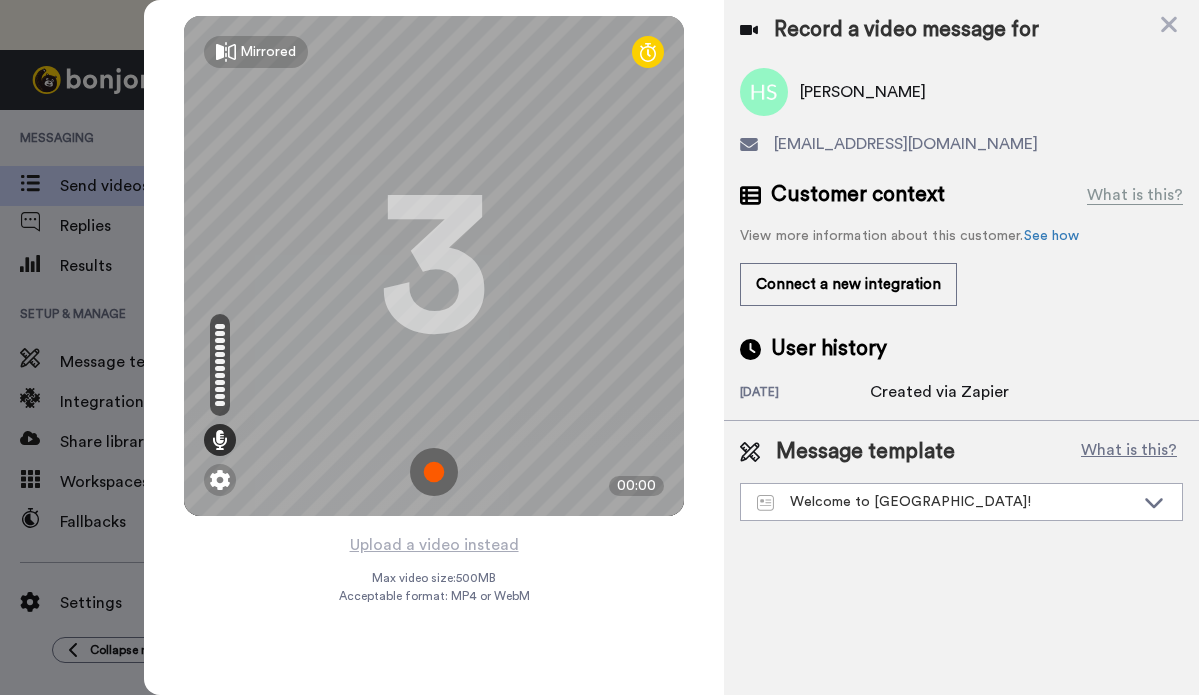 click at bounding box center [434, 472] 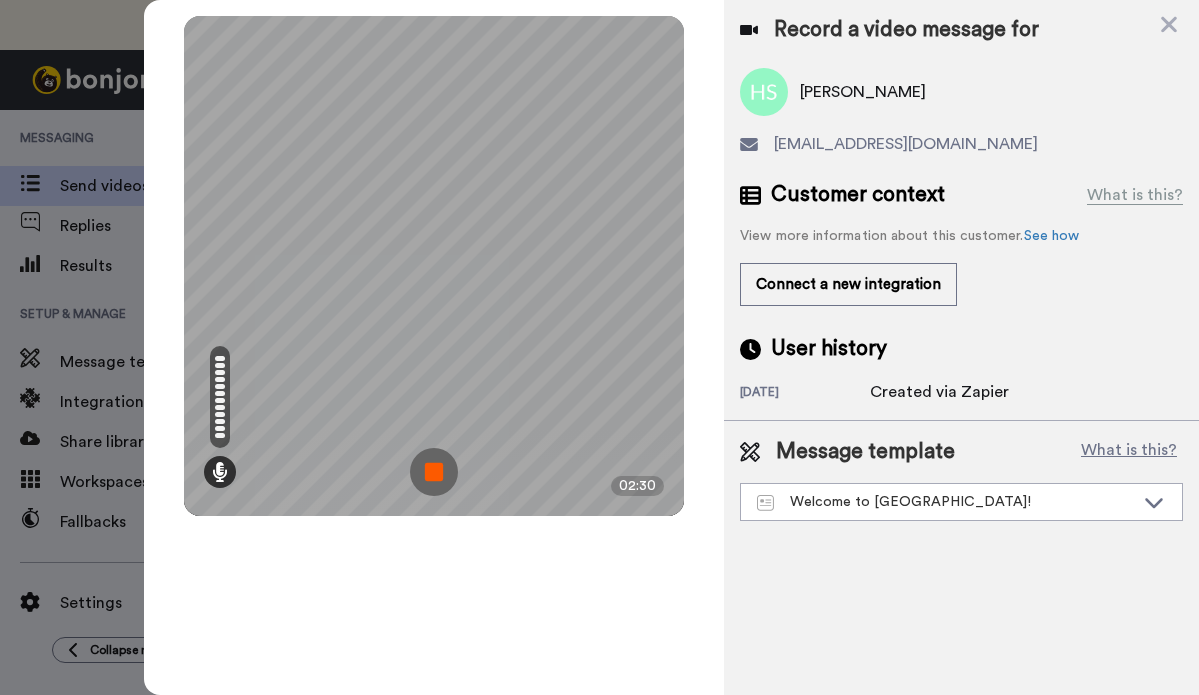 click at bounding box center (434, 472) 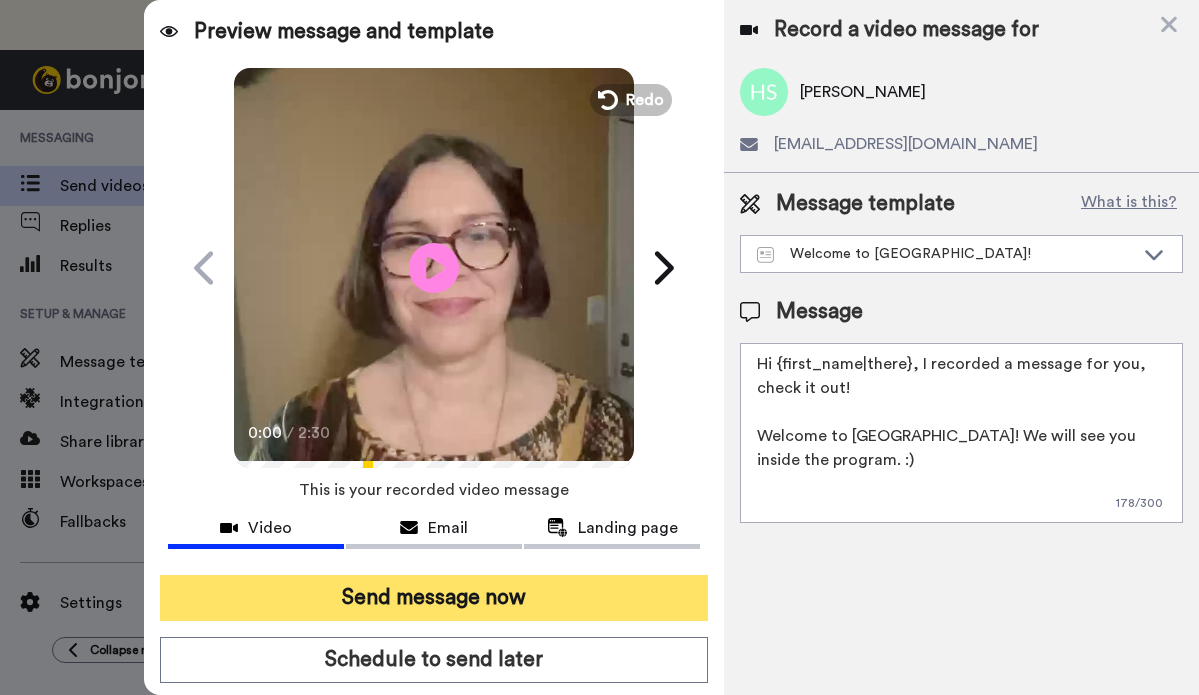 click on "Send message now" at bounding box center [434, 598] 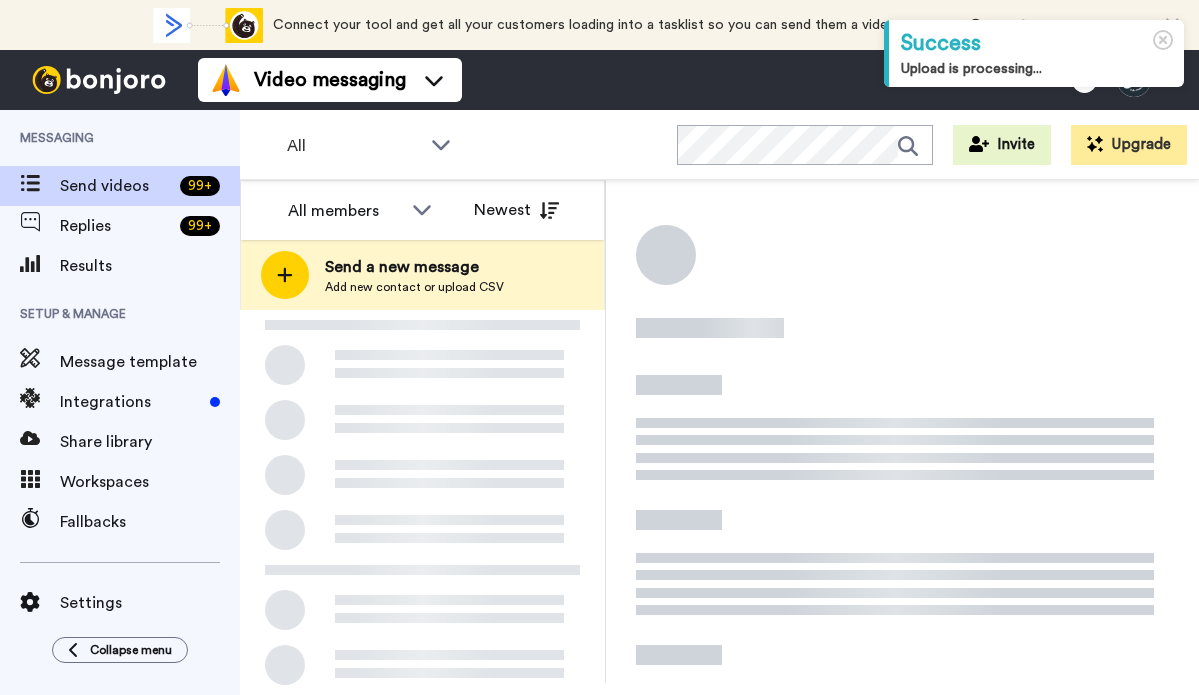 scroll, scrollTop: 0, scrollLeft: 0, axis: both 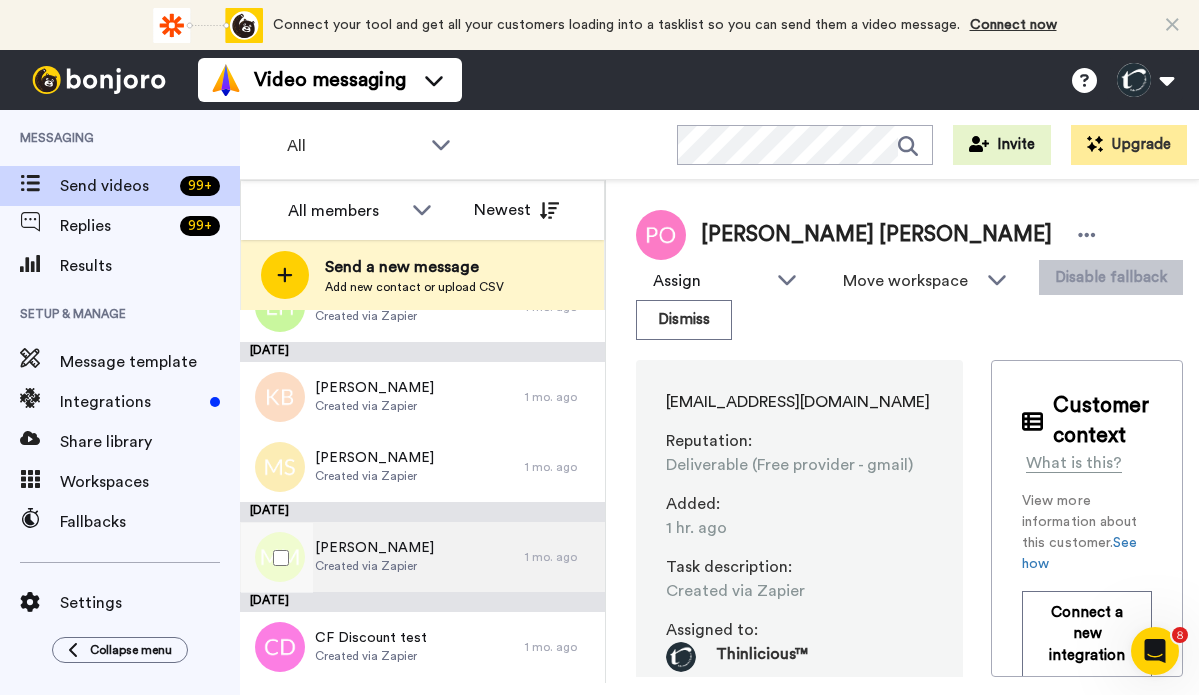 click on "[PERSON_NAME]" at bounding box center (374, 548) 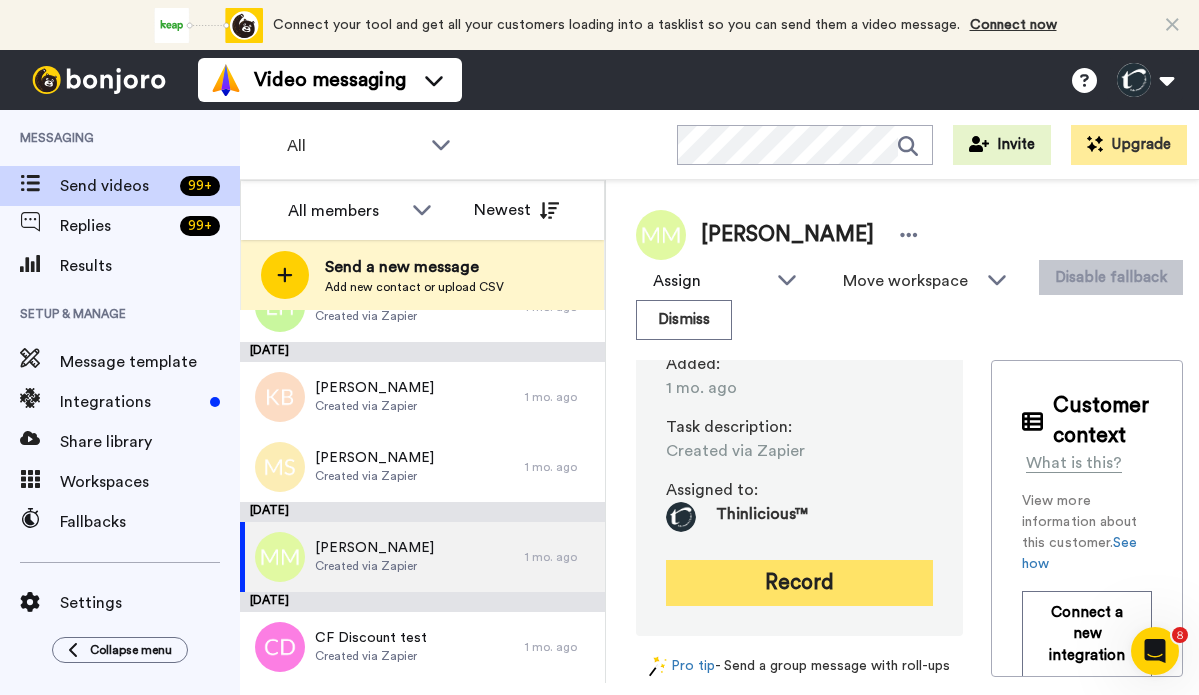 scroll, scrollTop: 165, scrollLeft: 0, axis: vertical 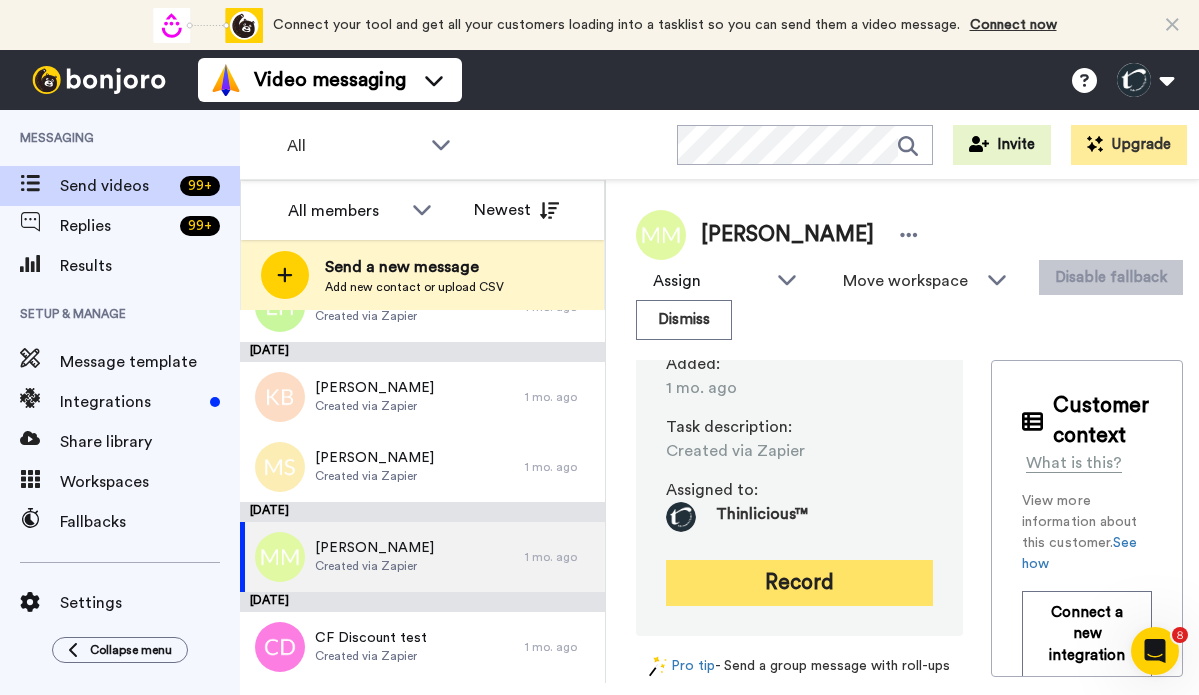 click on "Record" at bounding box center (799, 583) 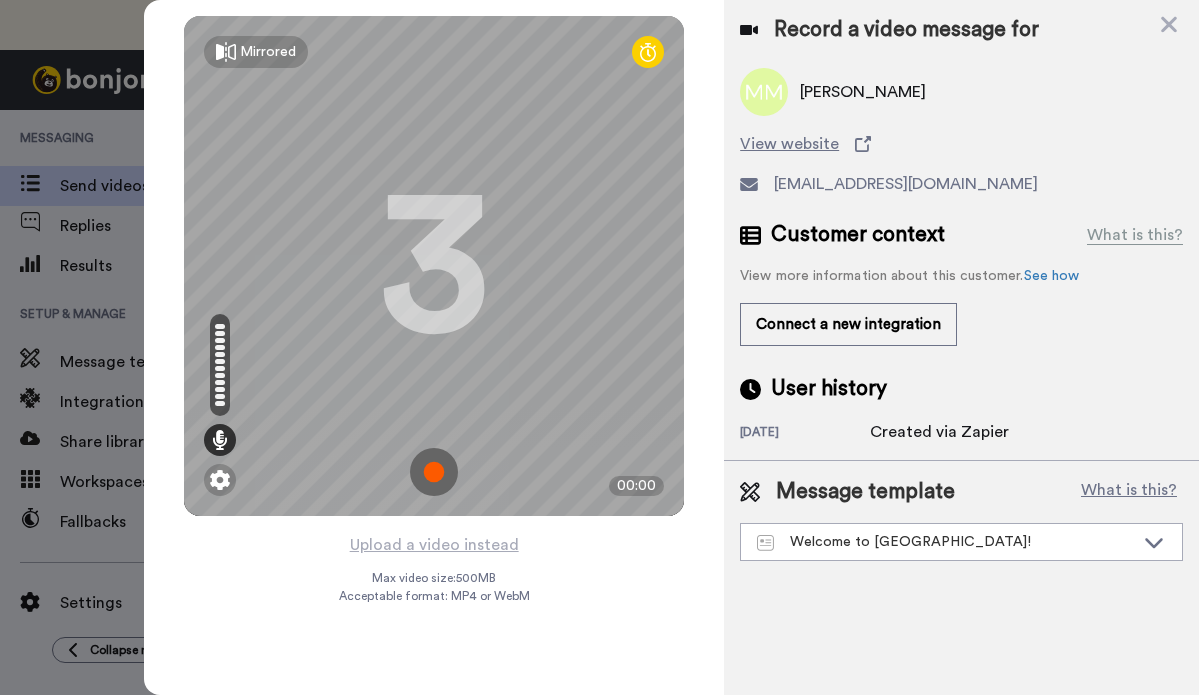 click at bounding box center [434, 472] 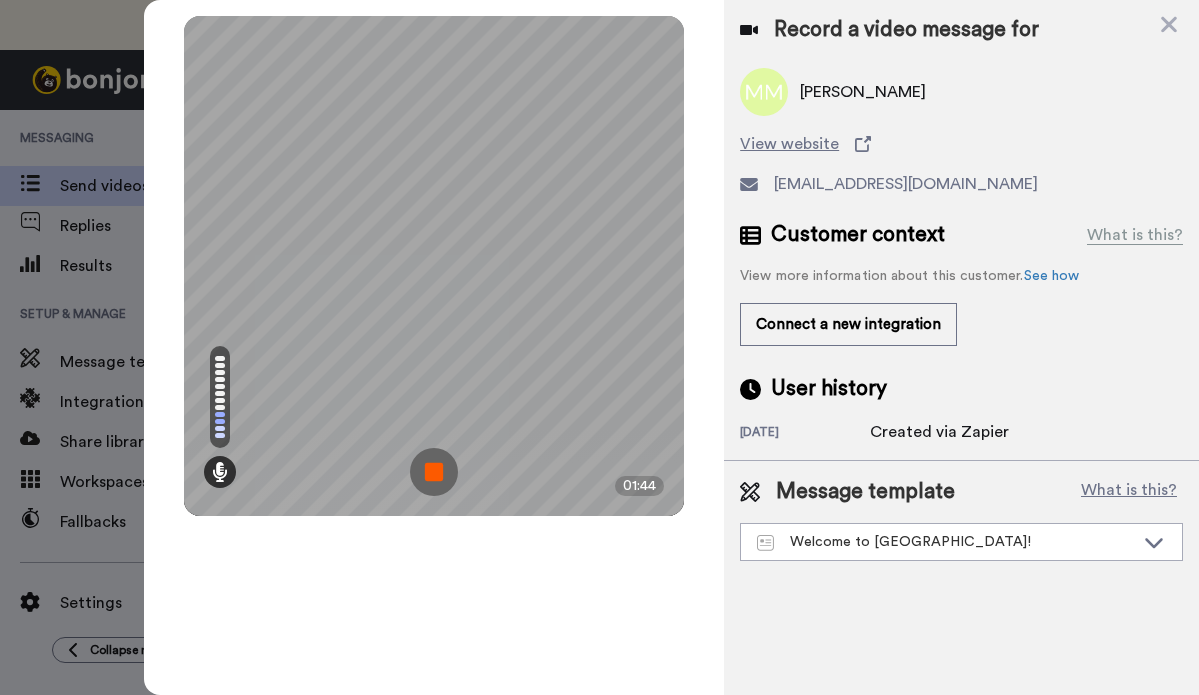 click at bounding box center [434, 472] 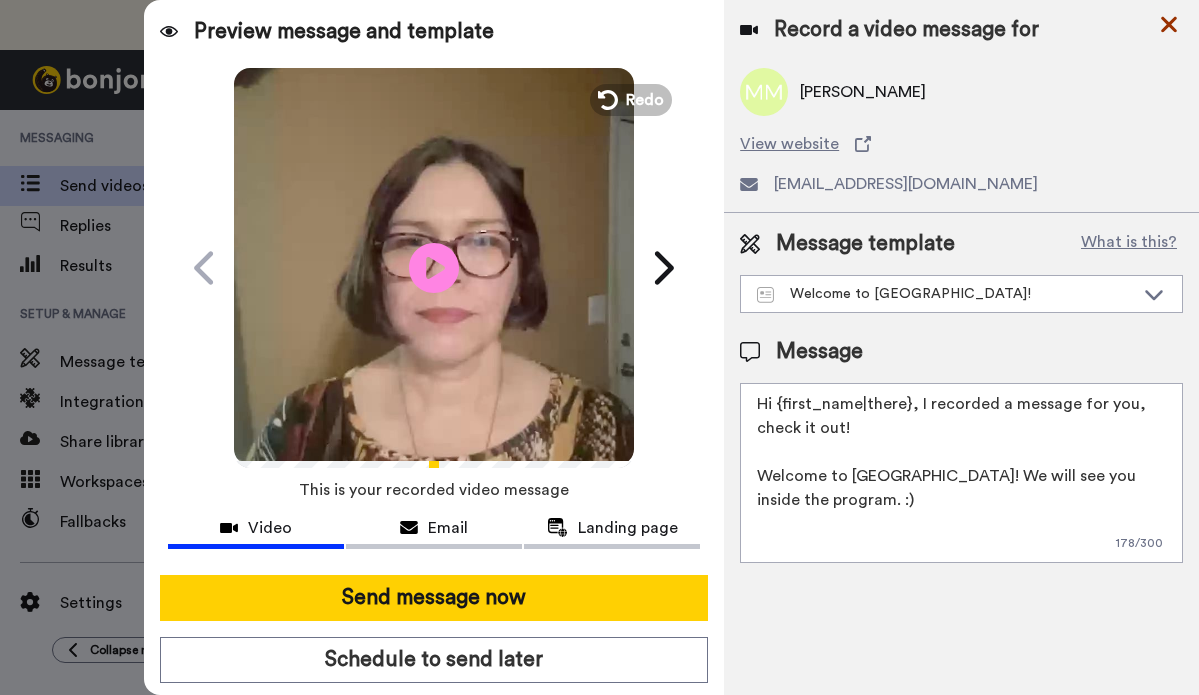 click 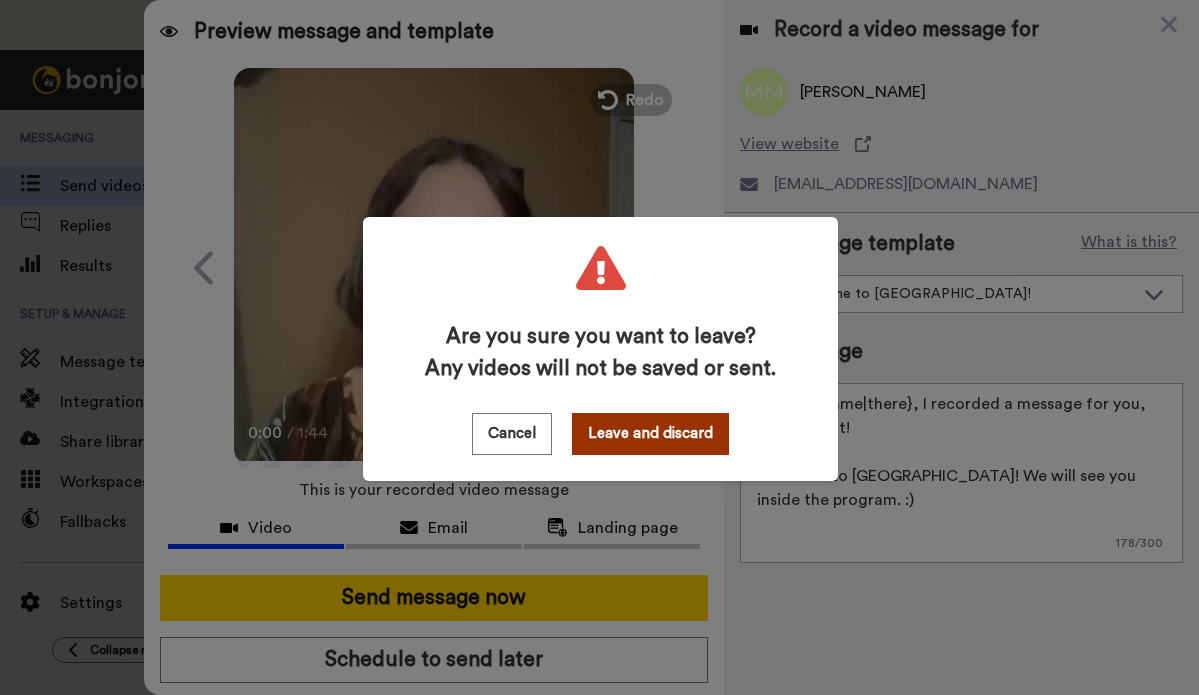 click on "Leave and discard" at bounding box center (650, 434) 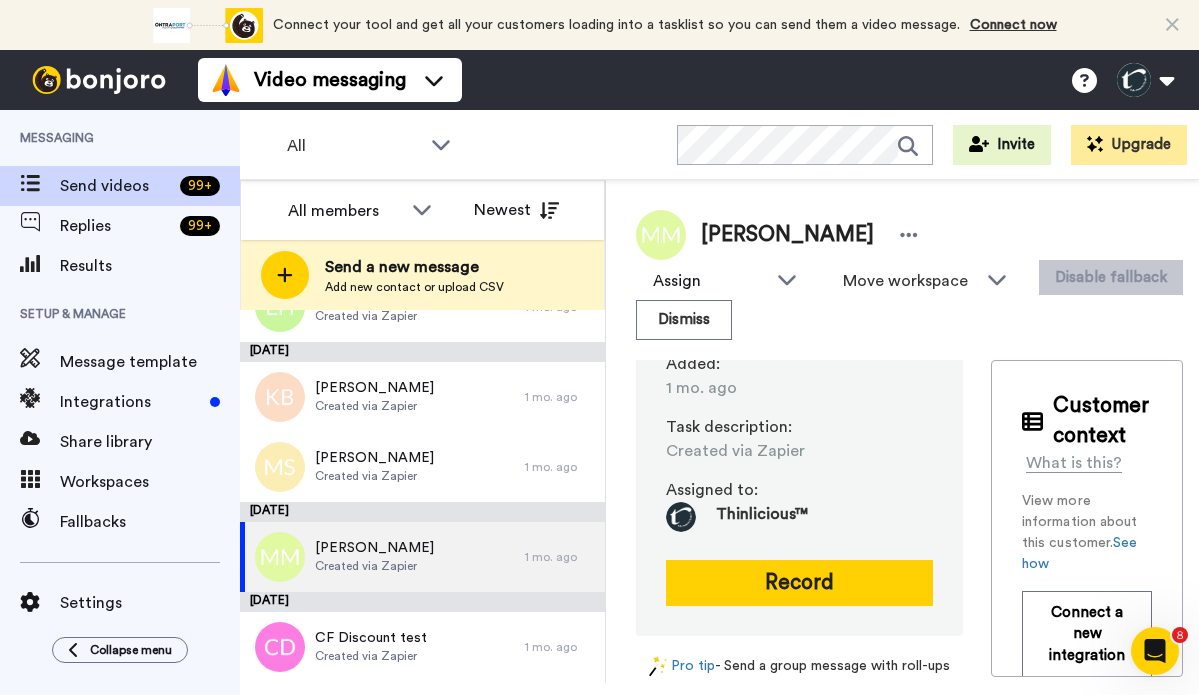 scroll, scrollTop: 0, scrollLeft: 0, axis: both 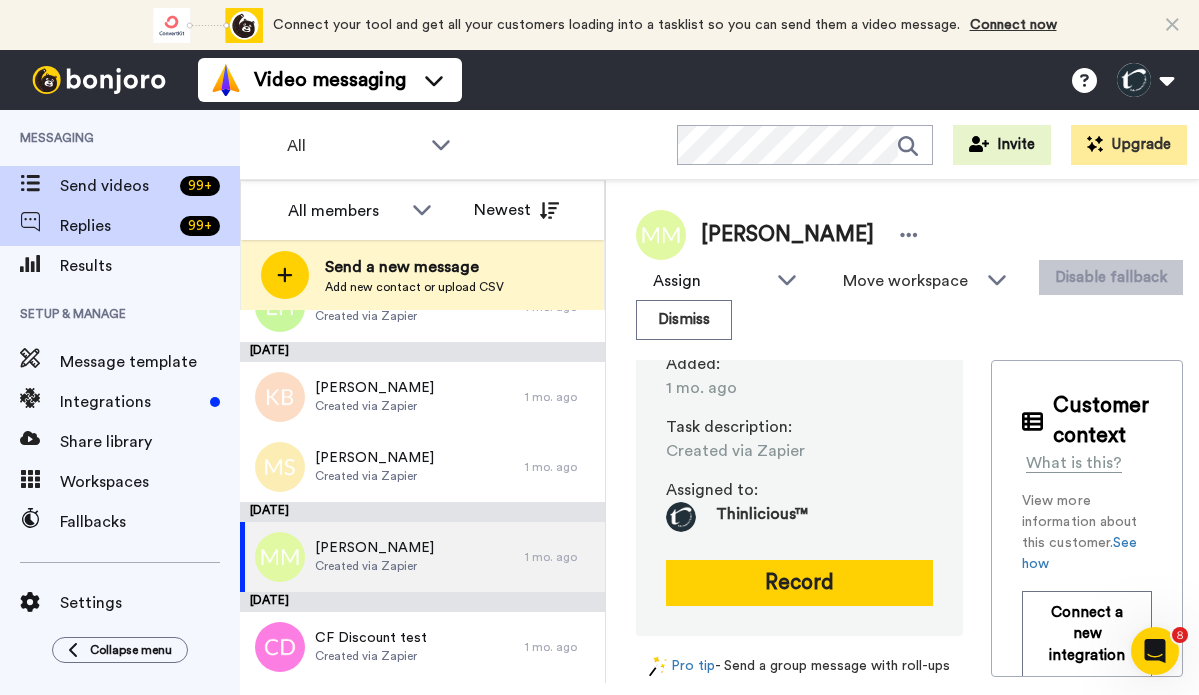 click on "Replies" at bounding box center (116, 226) 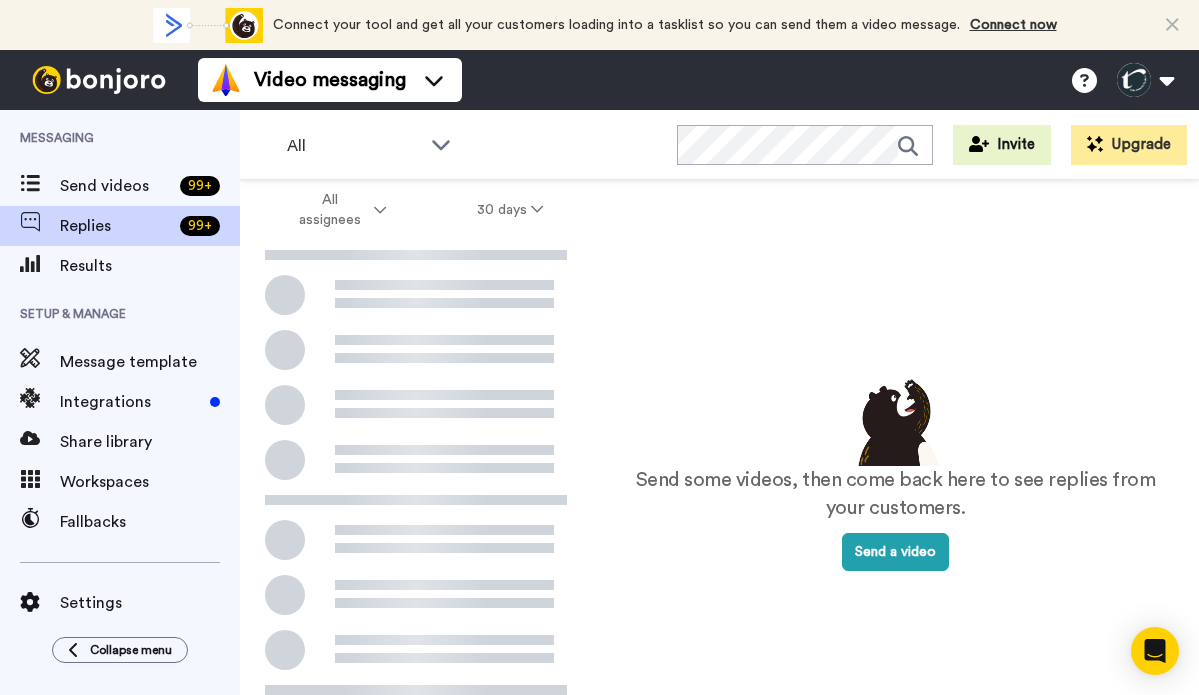 scroll, scrollTop: 0, scrollLeft: 0, axis: both 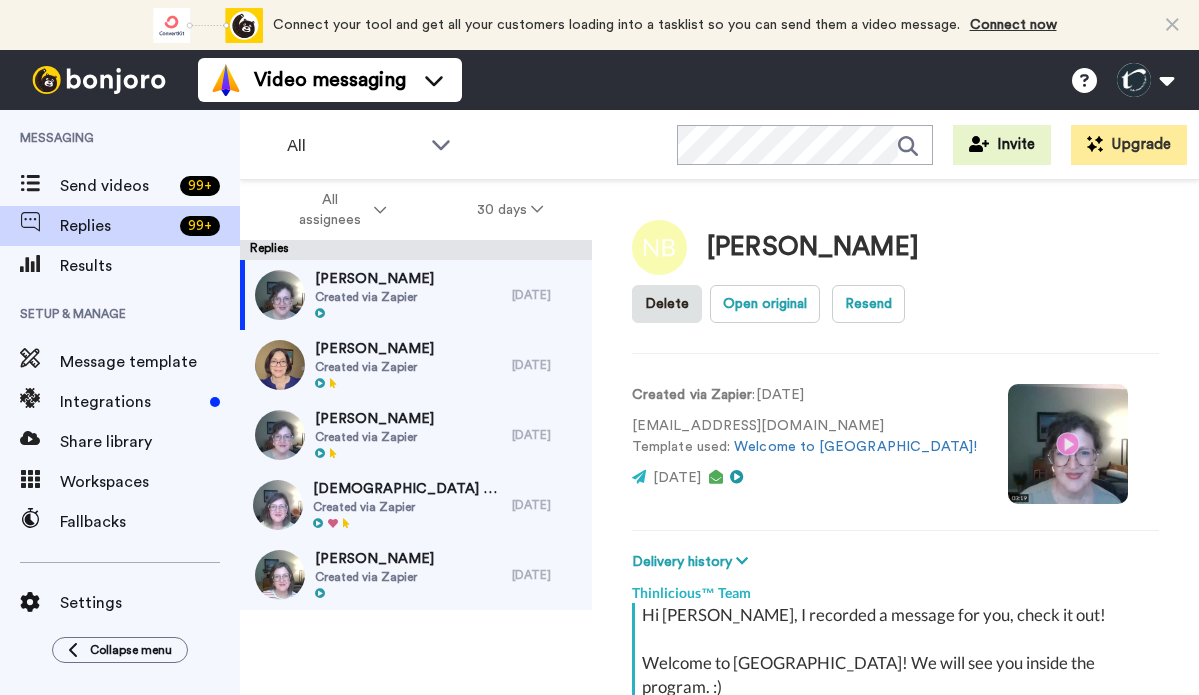 type on "x" 